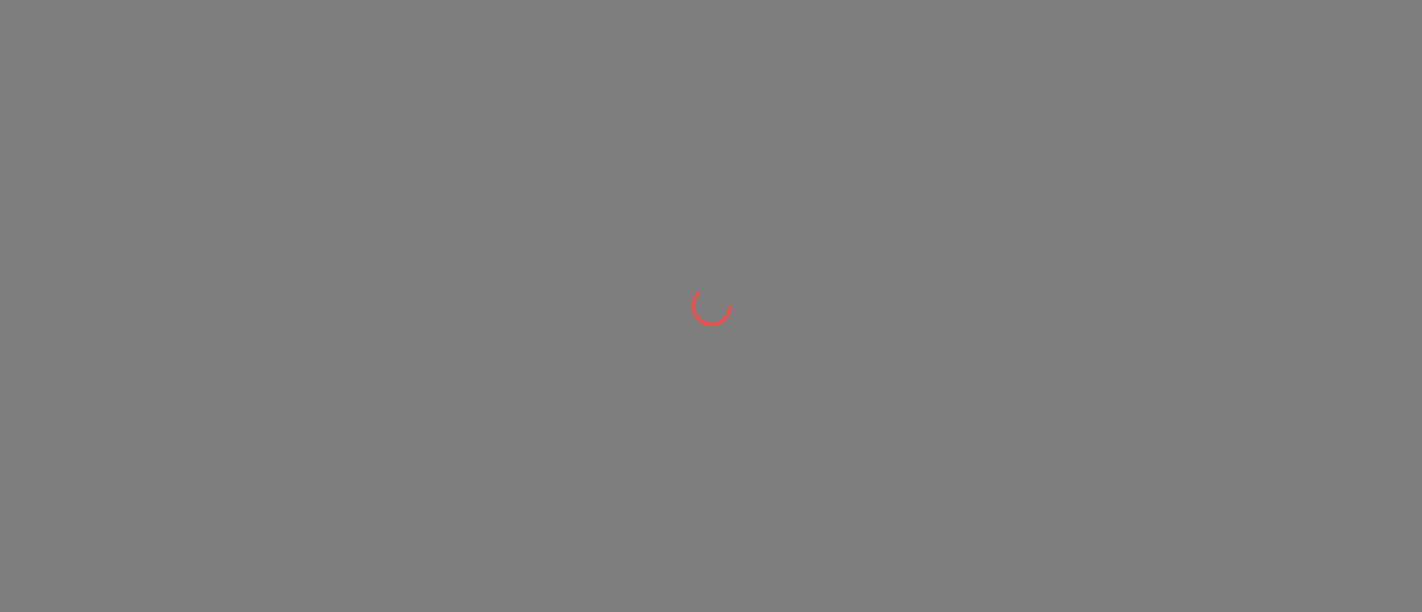 scroll, scrollTop: 0, scrollLeft: 0, axis: both 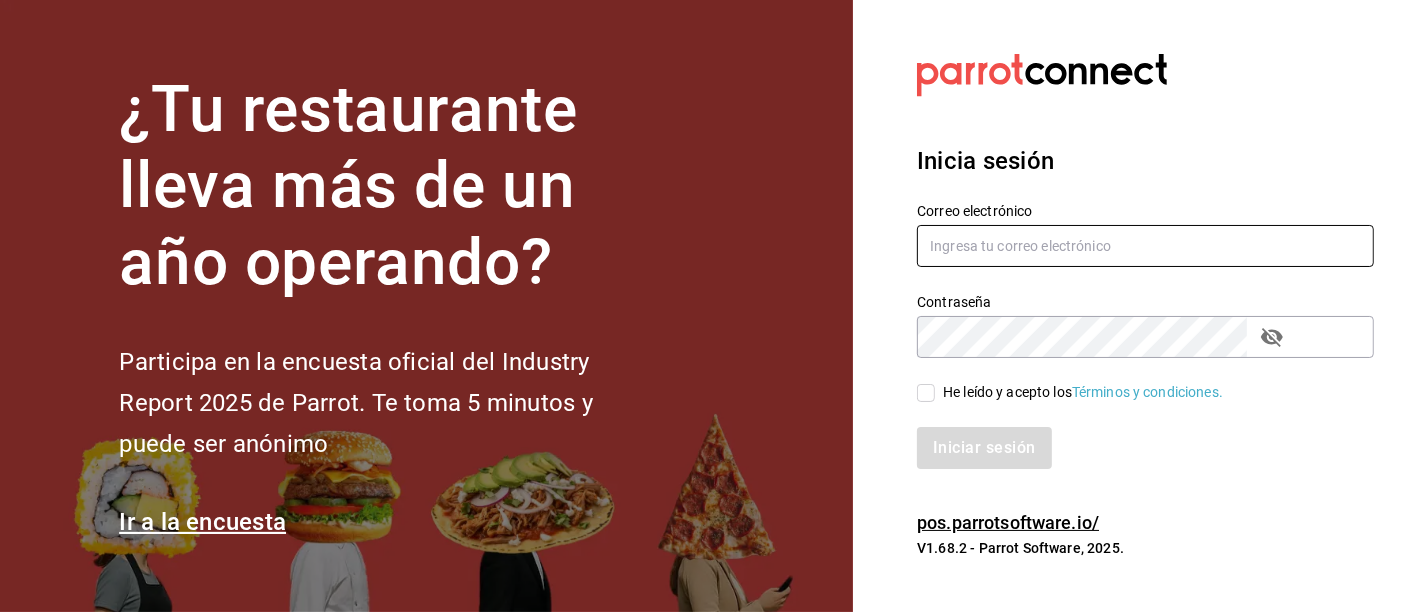 type on "[EMAIL]" 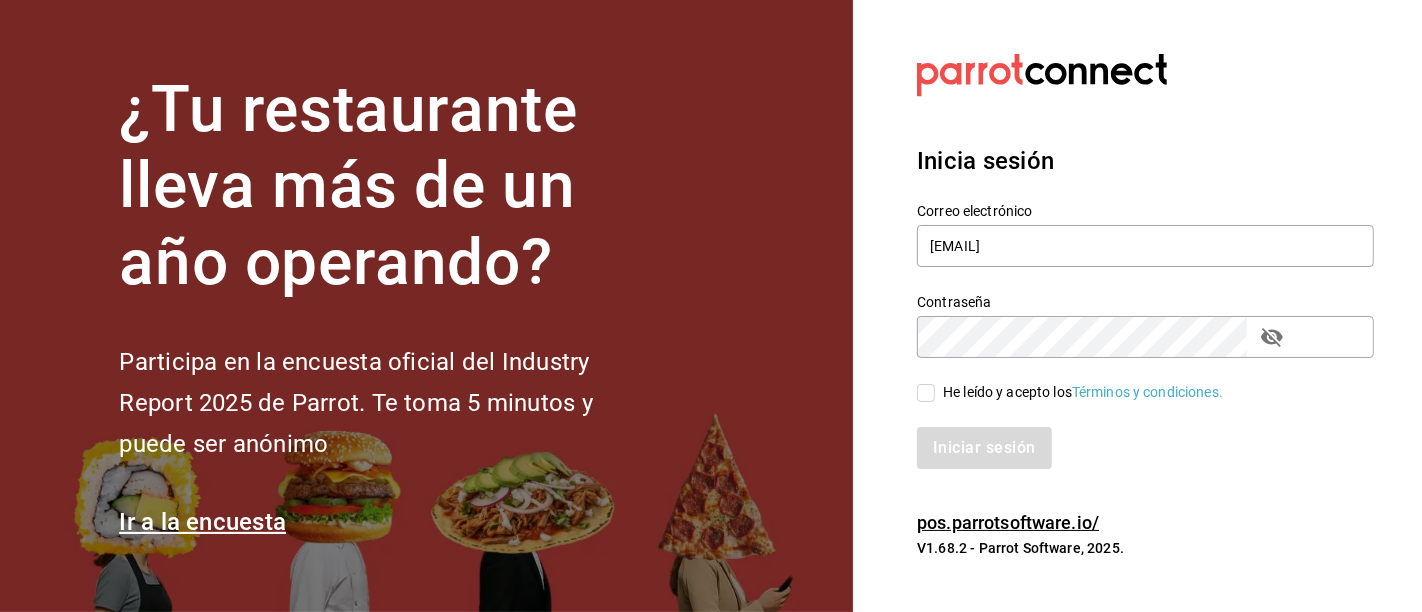 click on "He leído y acepto los  Términos y condiciones." at bounding box center (926, 393) 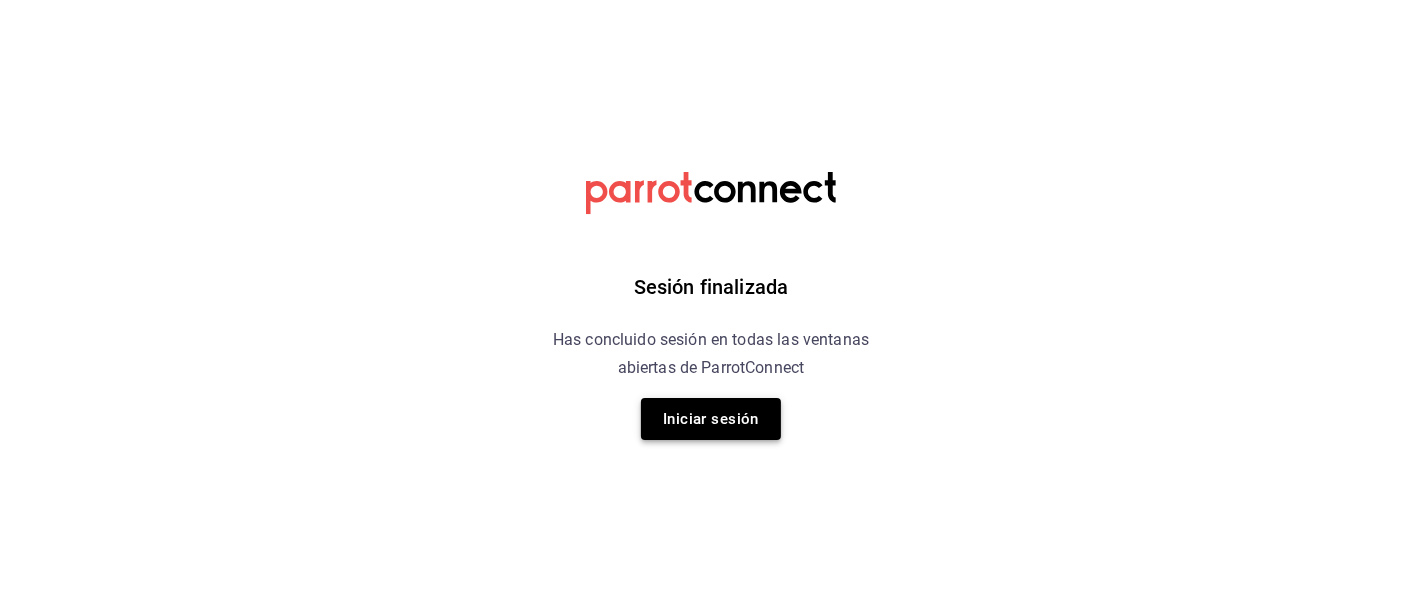 click on "Iniciar sesión" at bounding box center (711, 419) 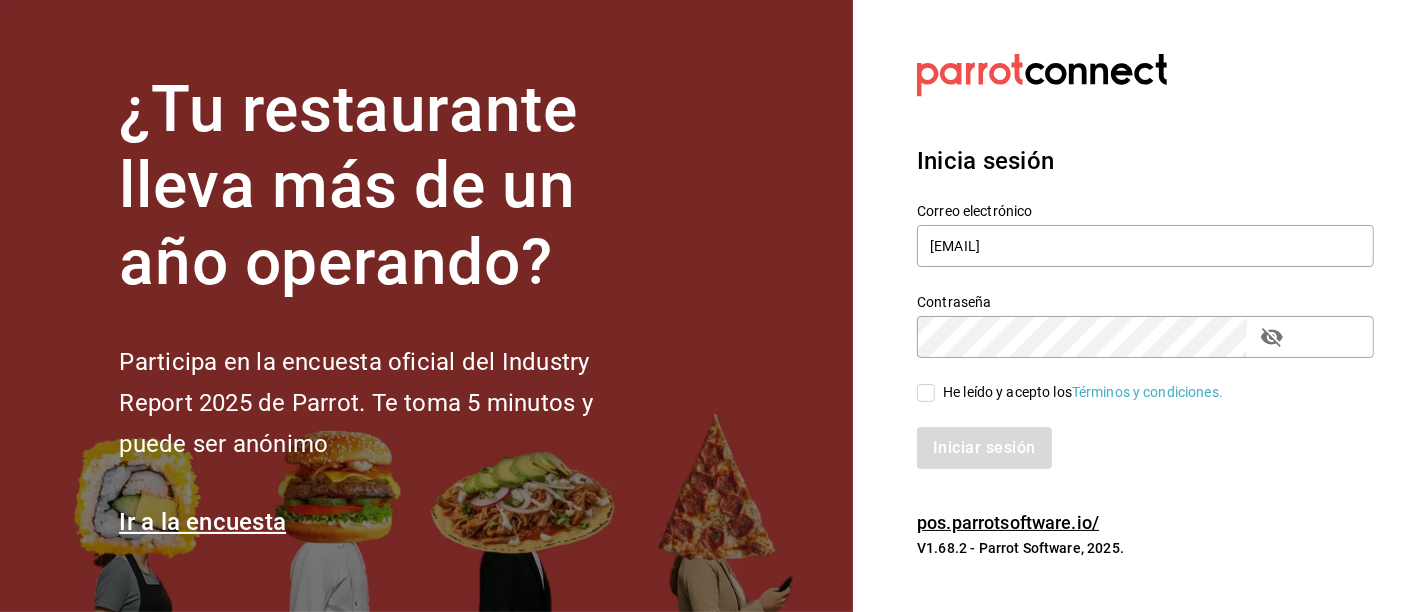 click on "He leído y acepto los  Términos y condiciones." at bounding box center [1133, 381] 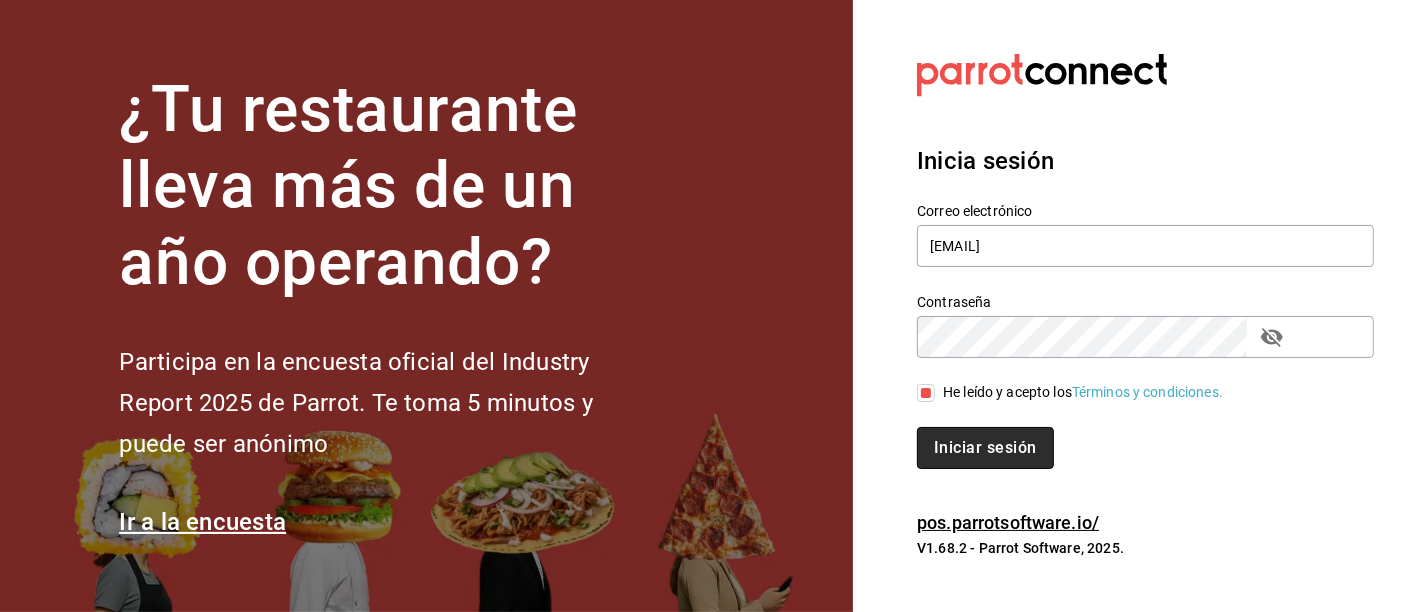 click on "Iniciar sesión" at bounding box center [985, 448] 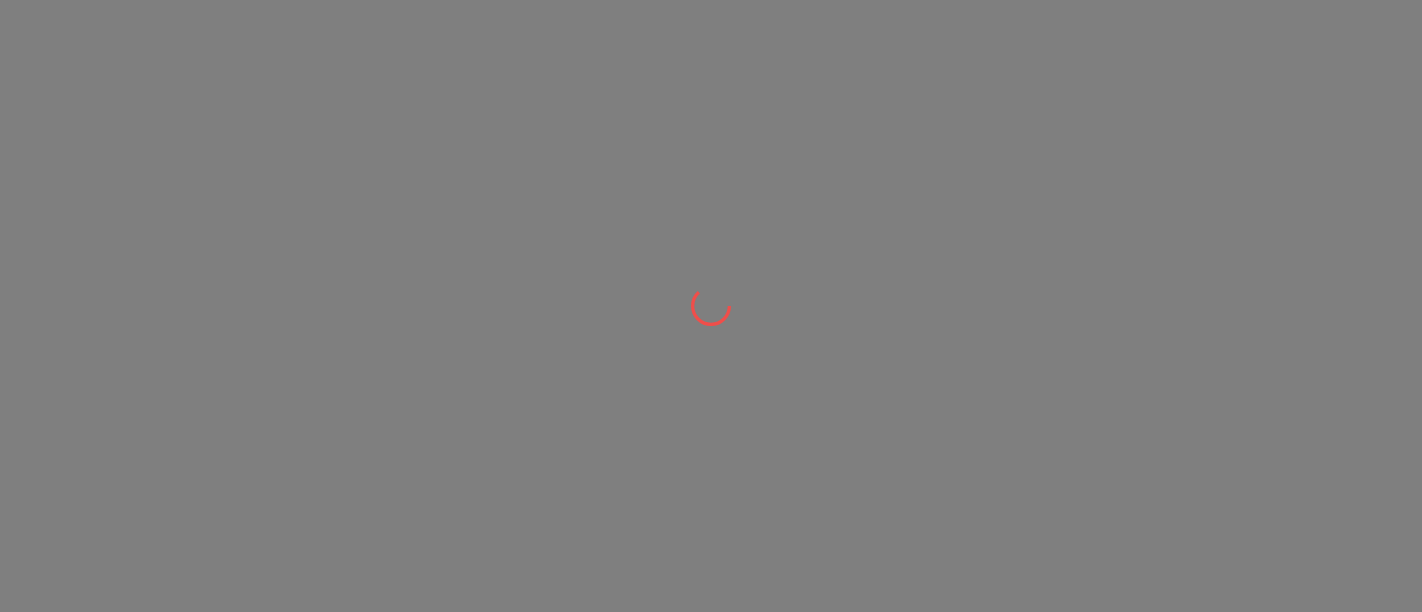 scroll, scrollTop: 0, scrollLeft: 0, axis: both 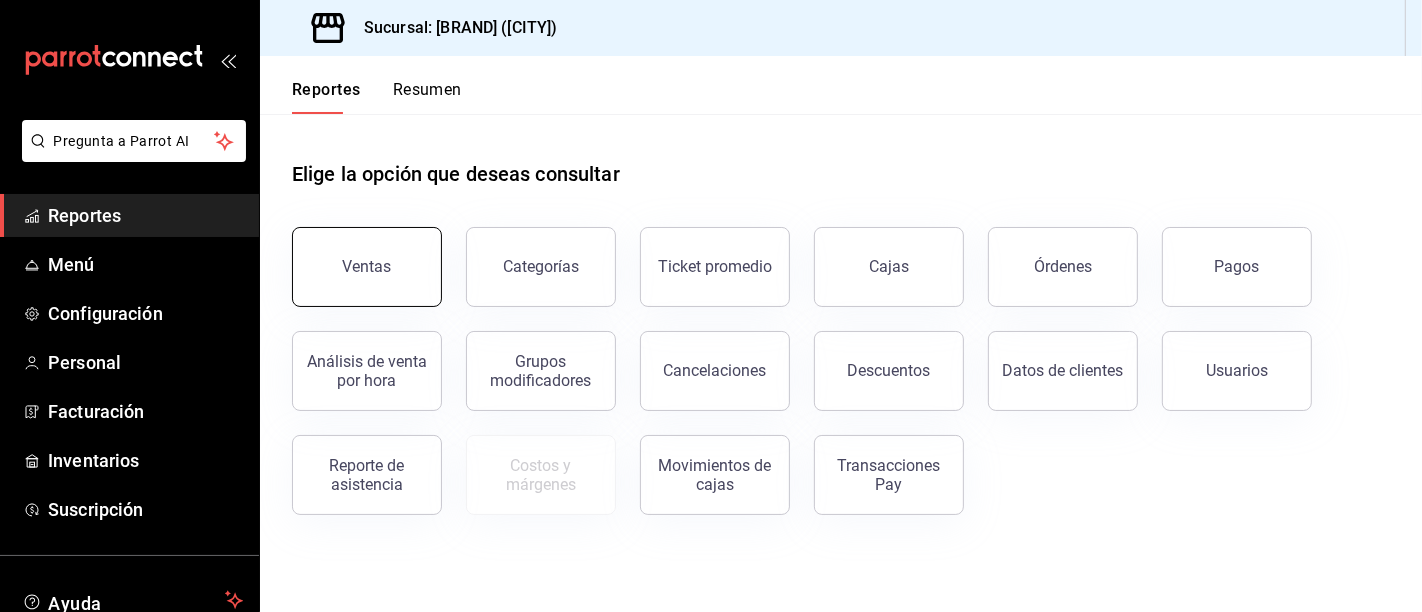 click on "Ventas" at bounding box center [367, 267] 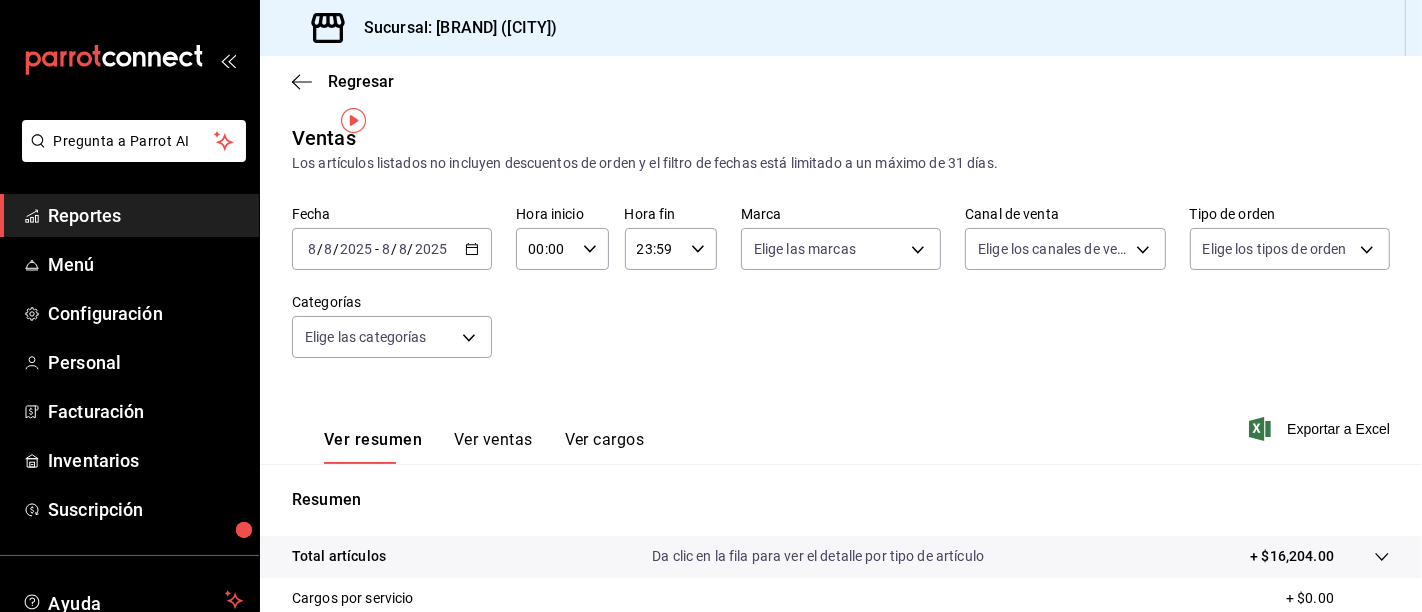 click 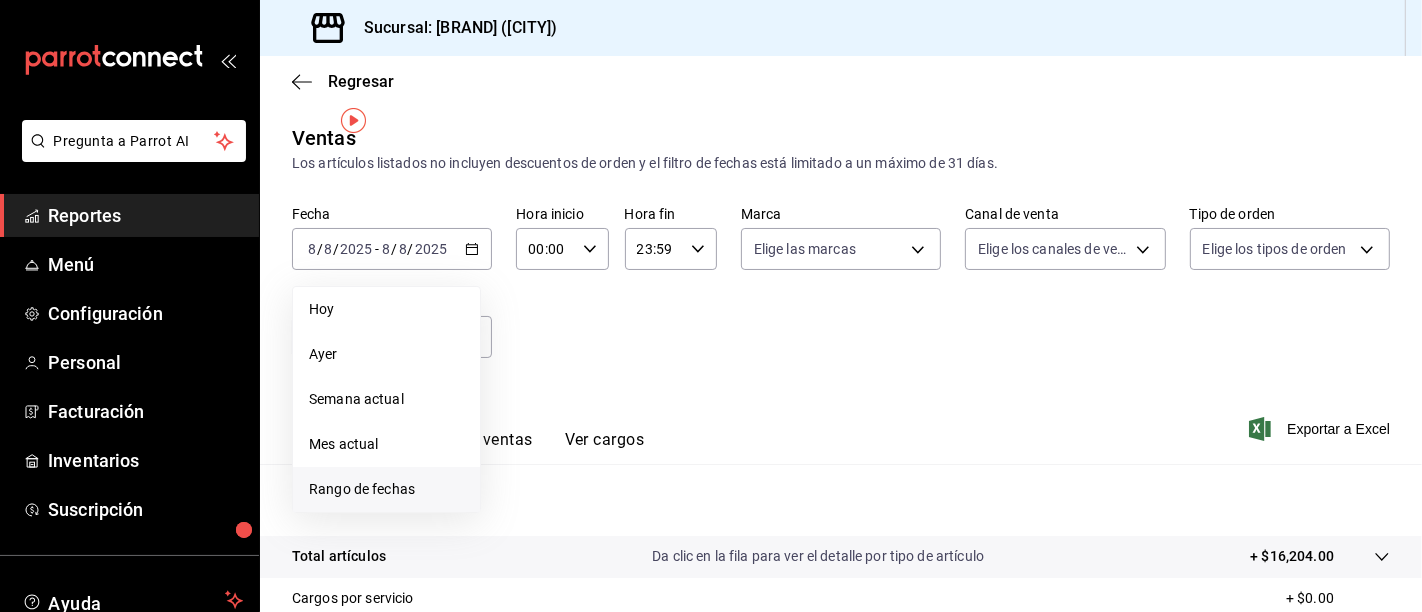 click on "Rango de fechas" at bounding box center [386, 489] 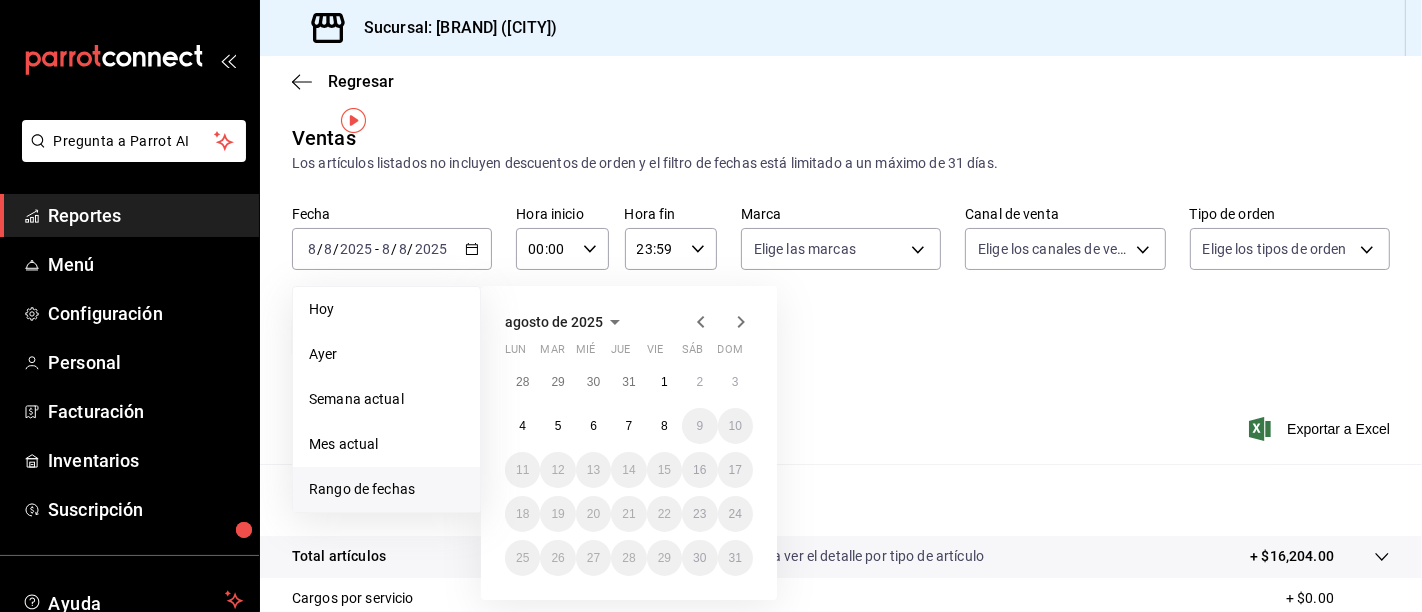 click 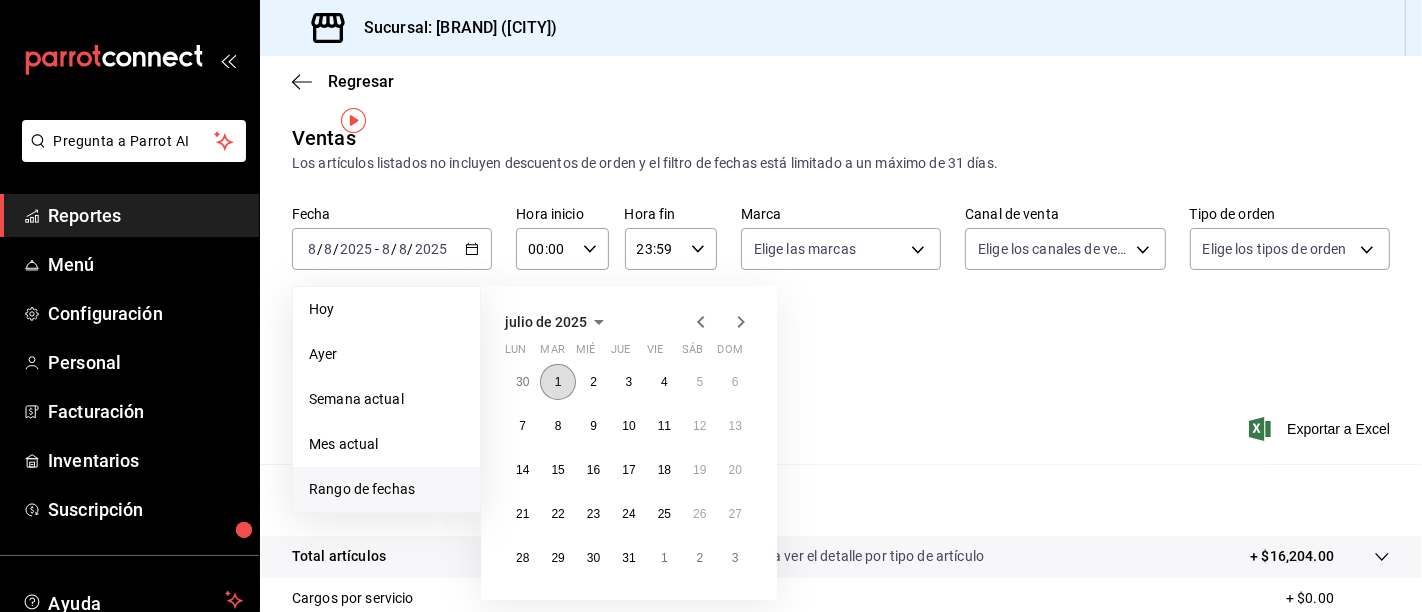 click on "1" at bounding box center (557, 382) 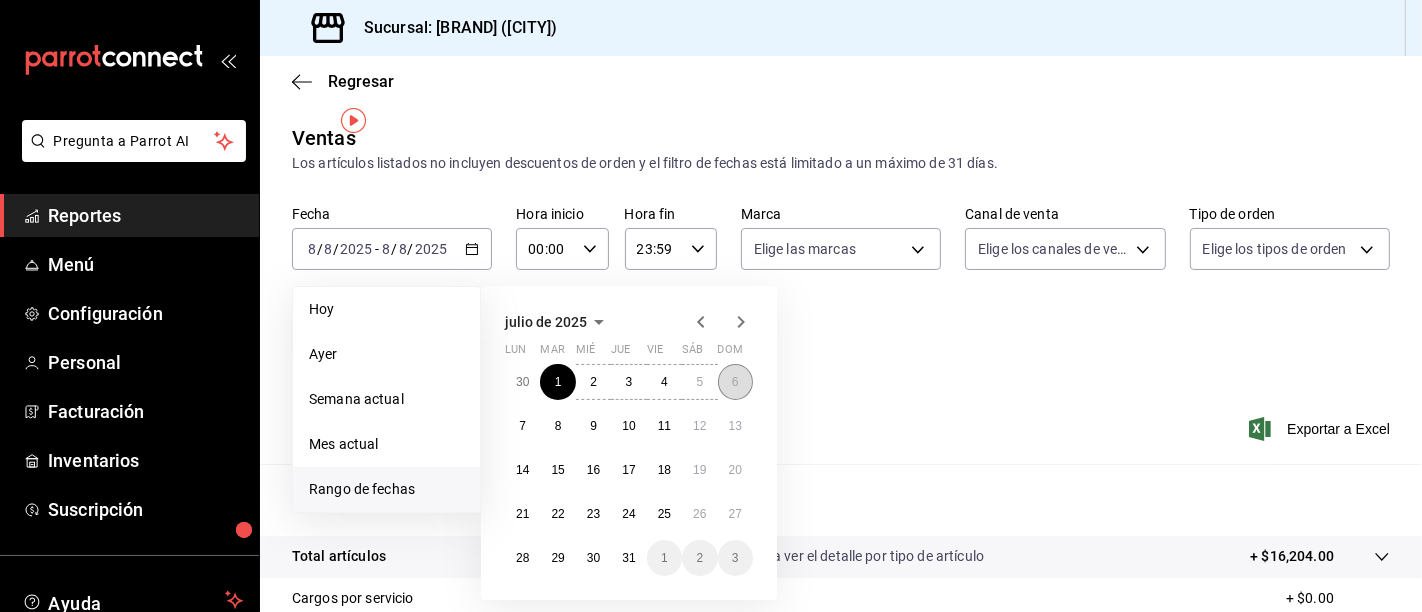 click on "6" at bounding box center (735, 382) 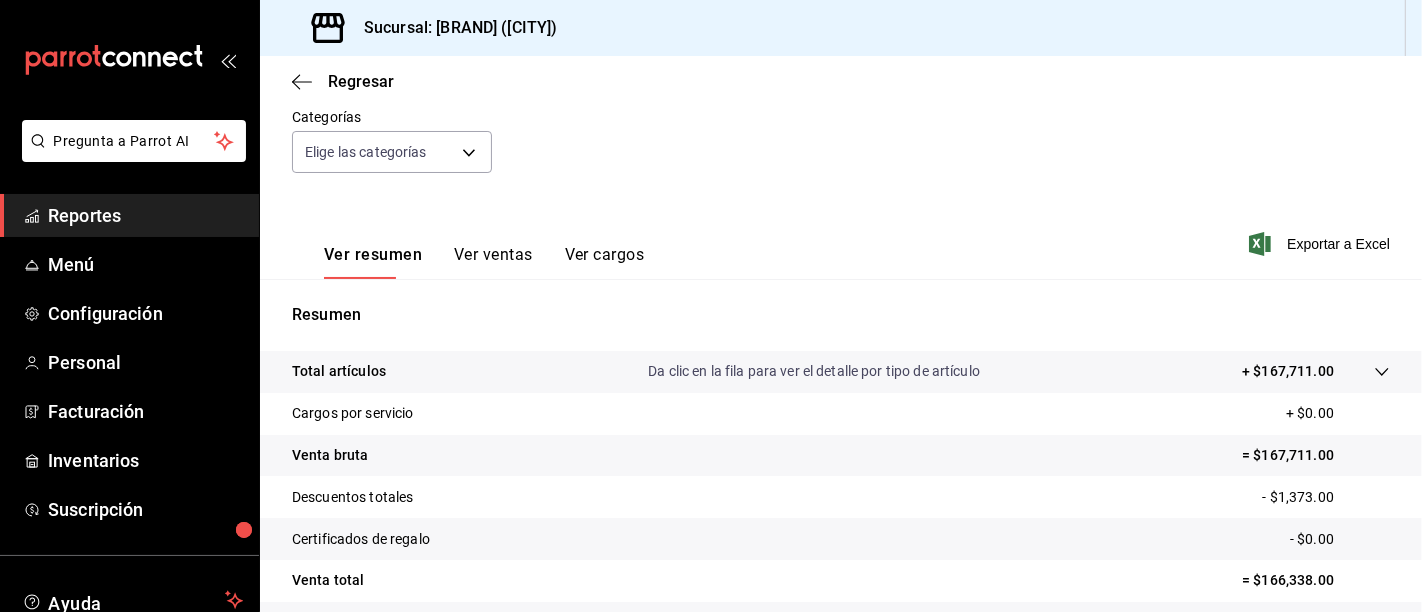 scroll, scrollTop: 0, scrollLeft: 0, axis: both 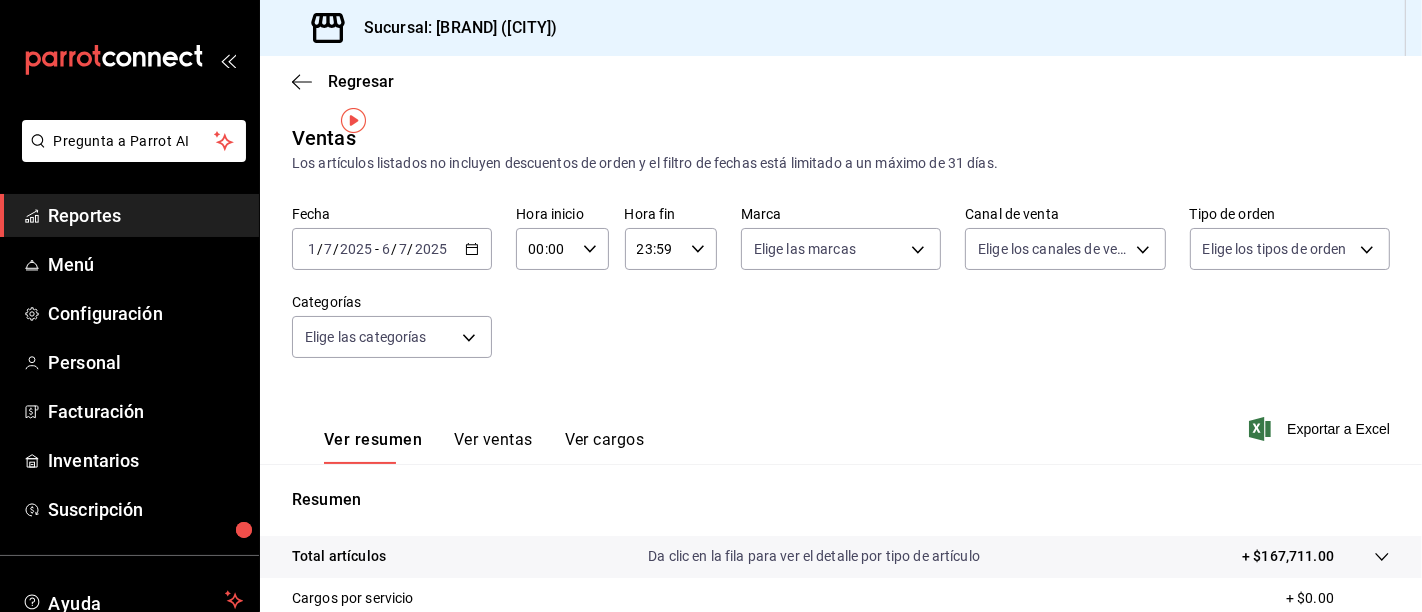 click on "[DATE] [DAY] / [MONTH] / [YEAR] - [DATE] [DAY] / [MONTH] / [YEAR]" at bounding box center [392, 249] 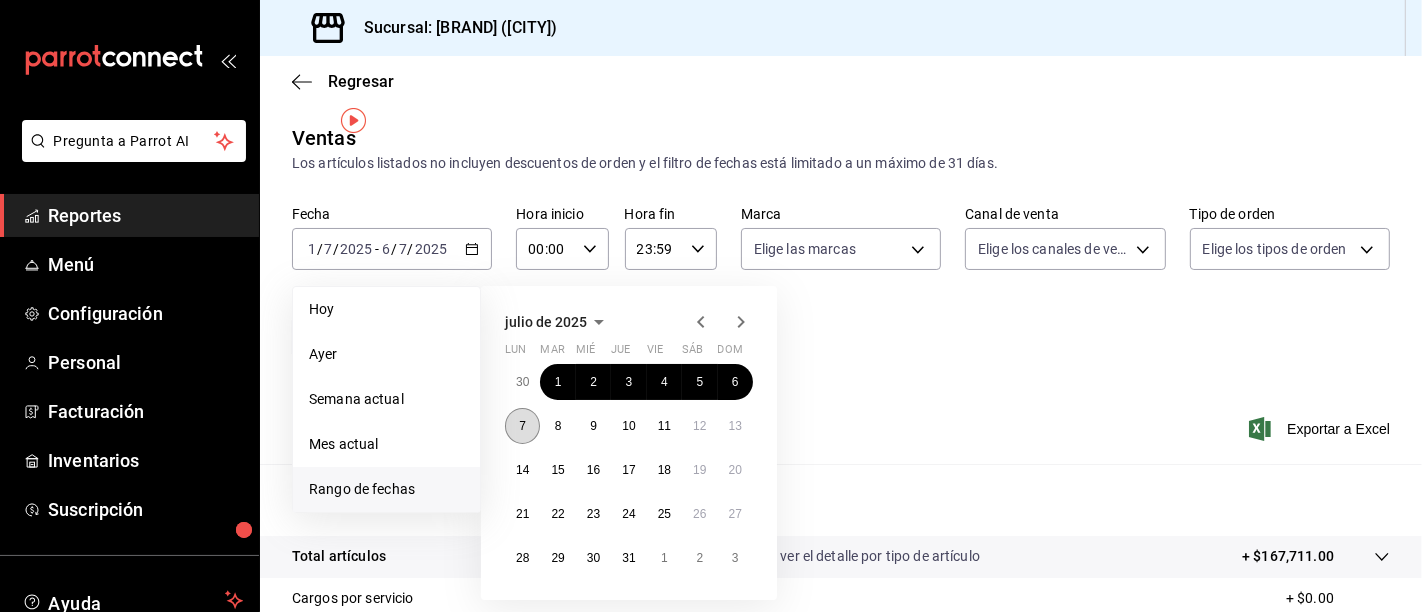 click on "7" at bounding box center [522, 426] 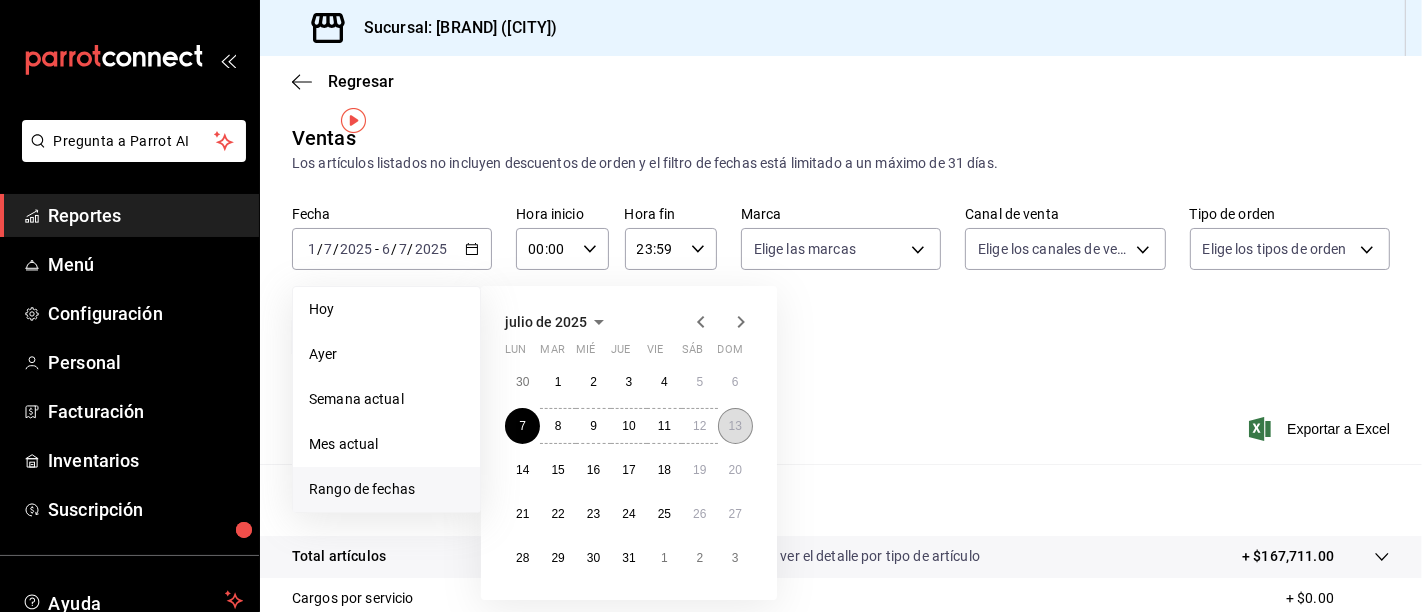 click on "13" at bounding box center (735, 426) 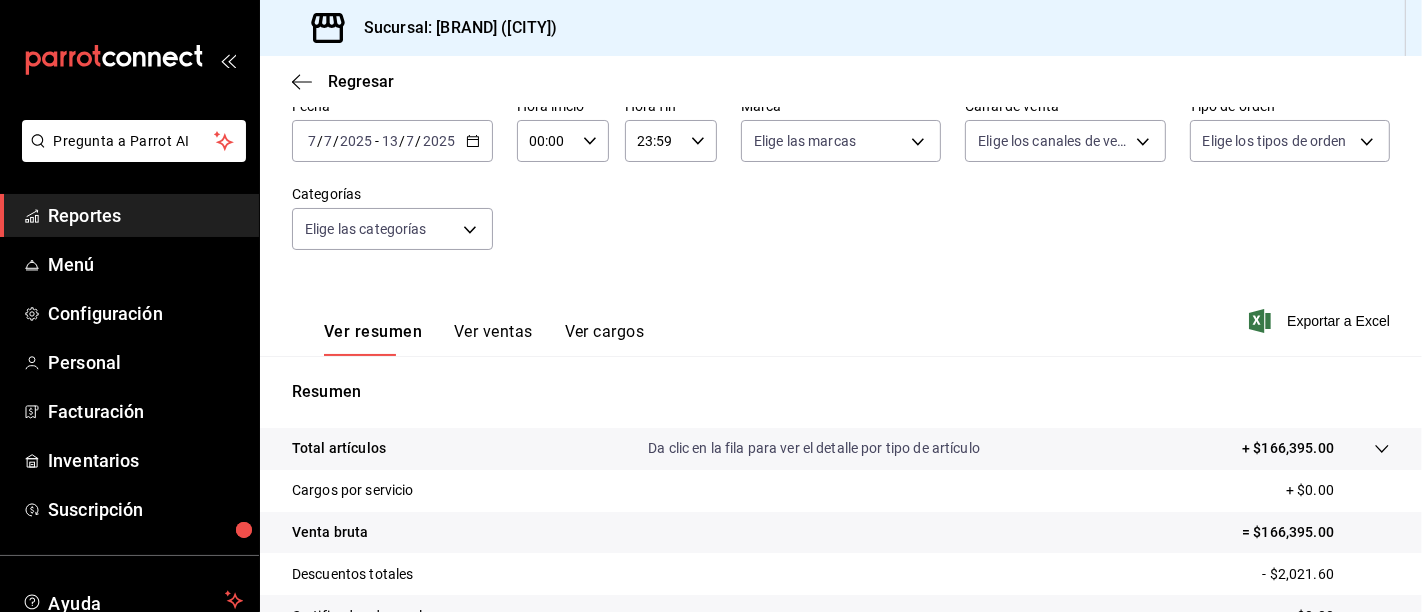 scroll, scrollTop: 74, scrollLeft: 0, axis: vertical 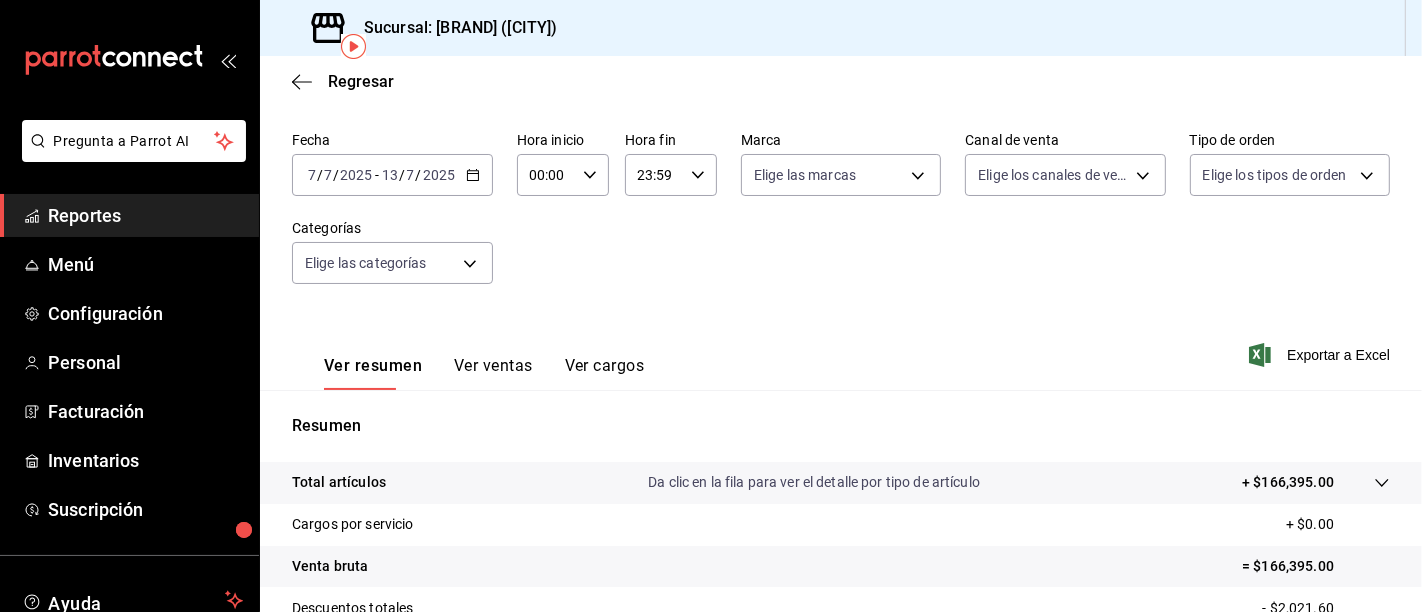 click on "2025-07-07 7 / 7 / 2025 - 2025-07-13 13 / 7 / 2025" at bounding box center [392, 175] 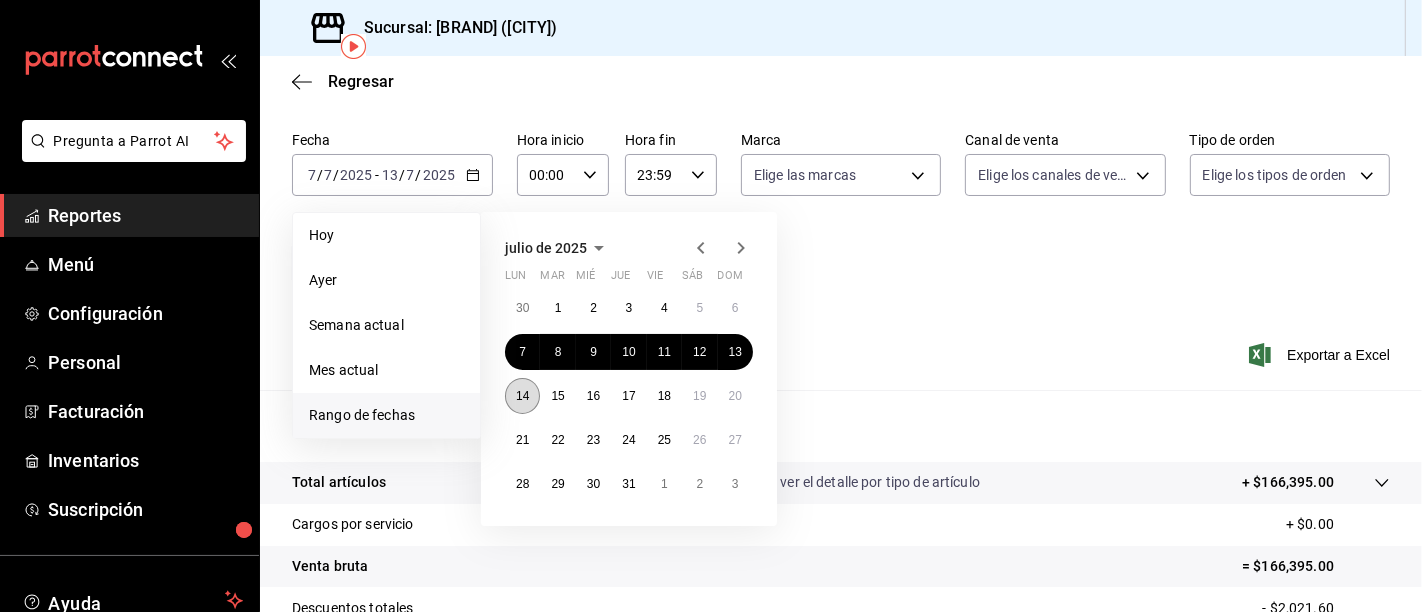 click on "14" at bounding box center (522, 396) 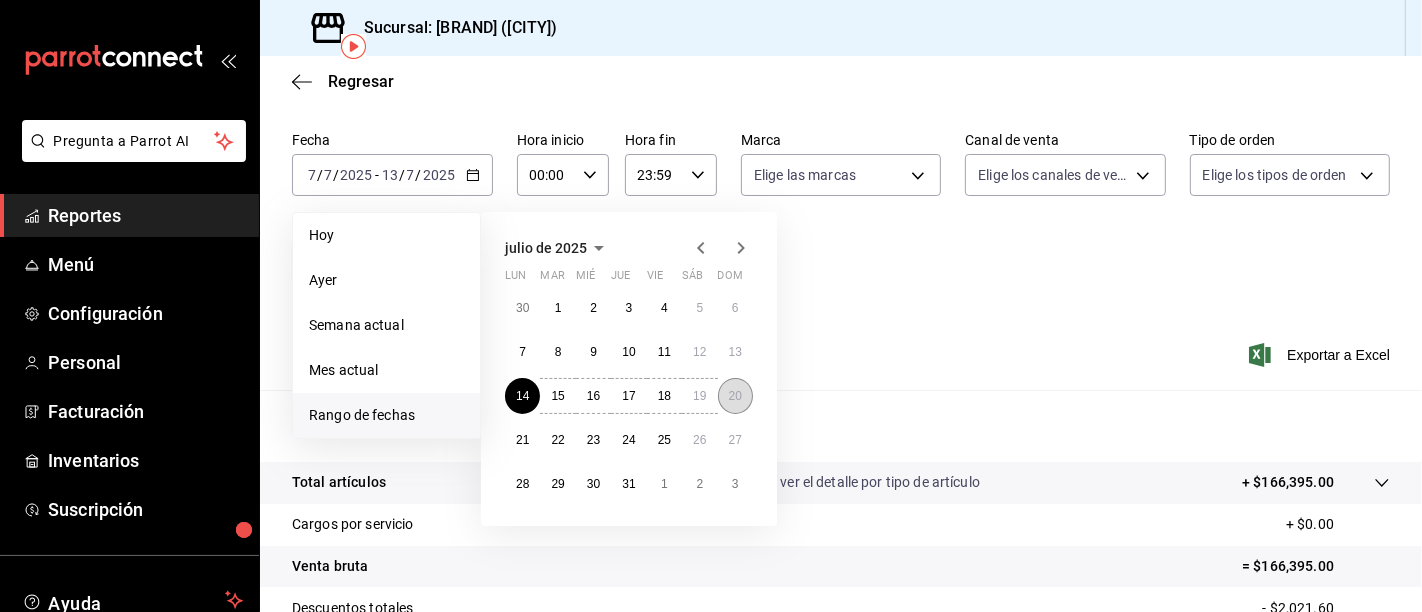 click on "20" at bounding box center [735, 396] 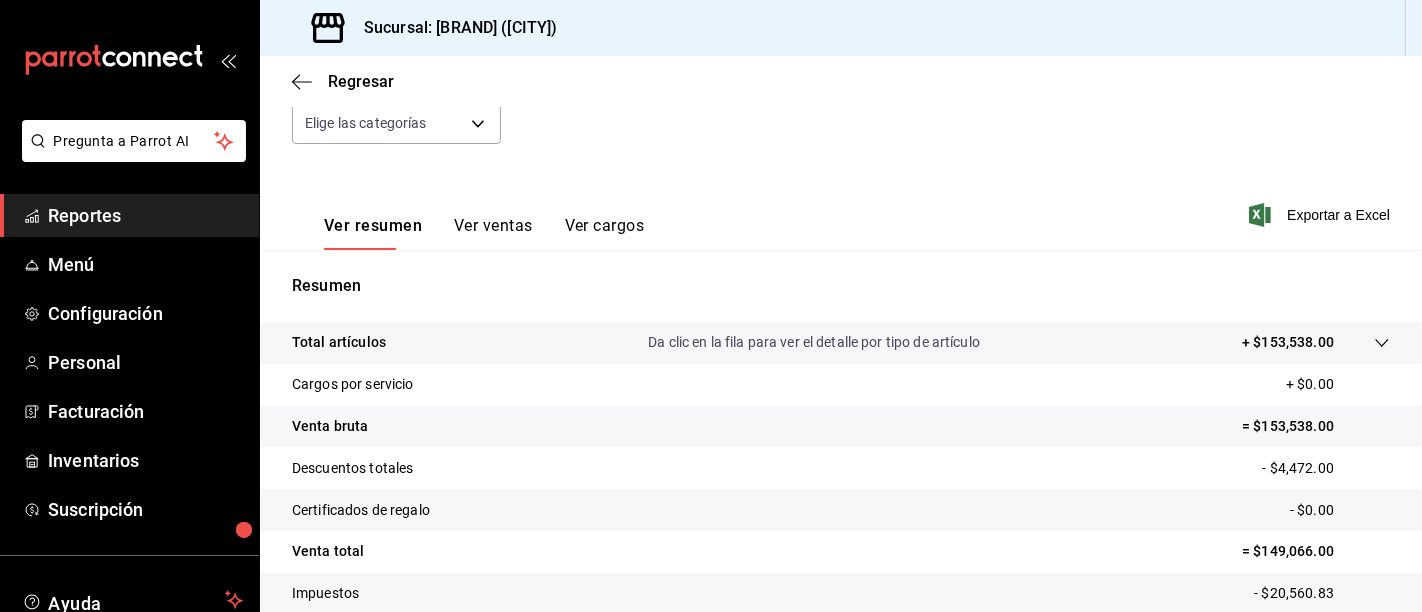 scroll, scrollTop: 74, scrollLeft: 0, axis: vertical 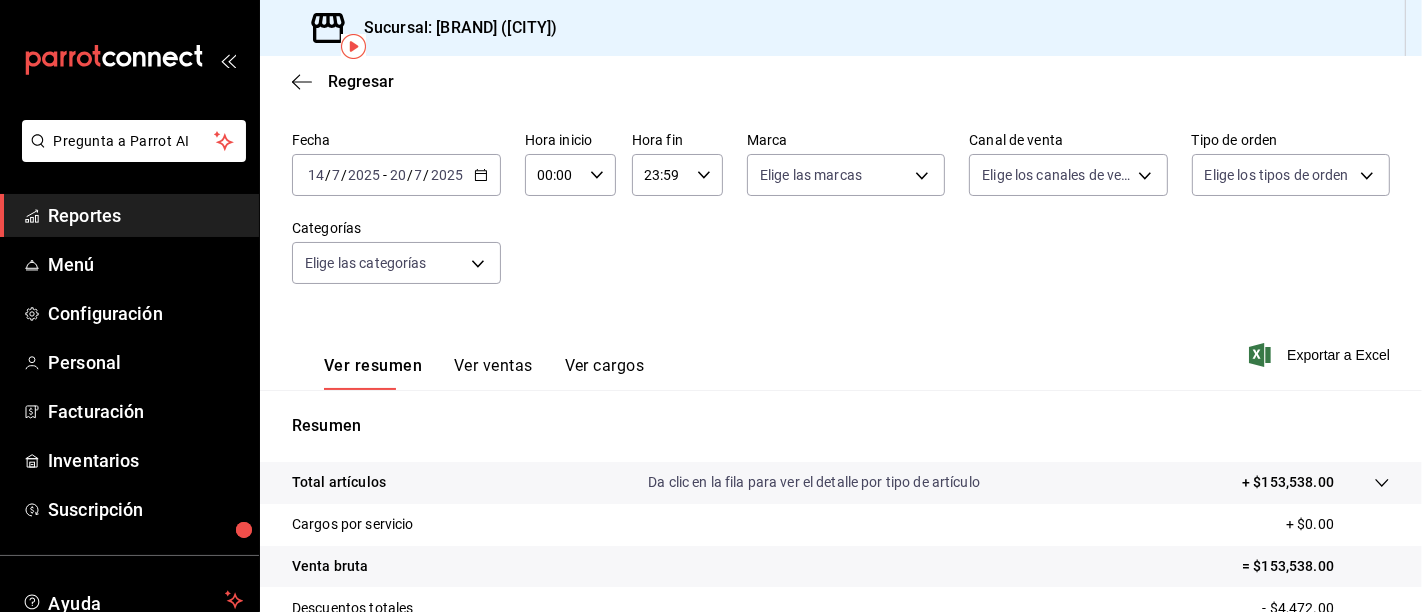 click 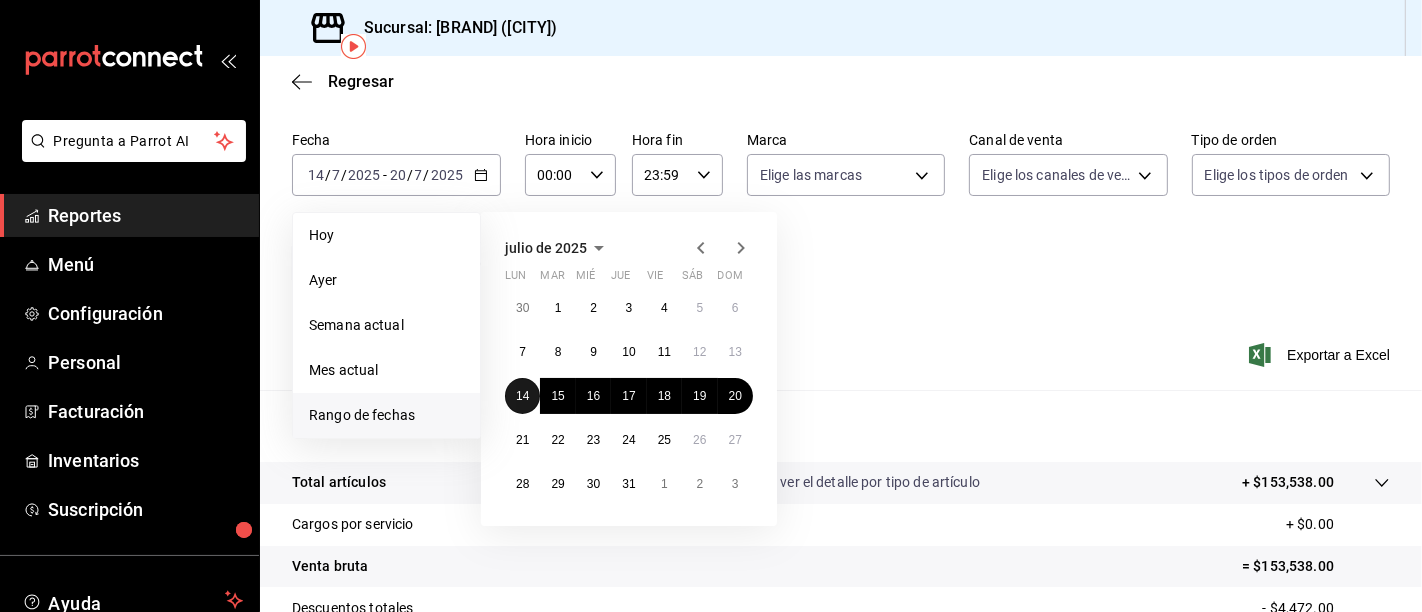 click on "14" at bounding box center [522, 396] 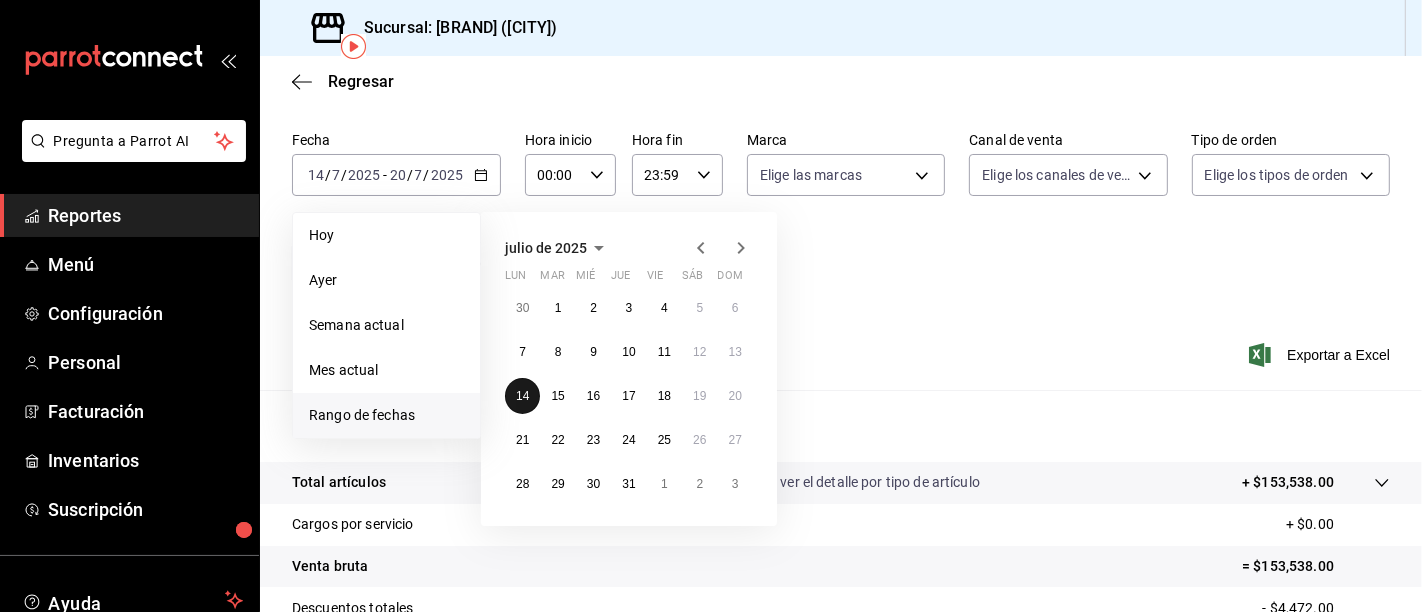 click on "14" at bounding box center [522, 396] 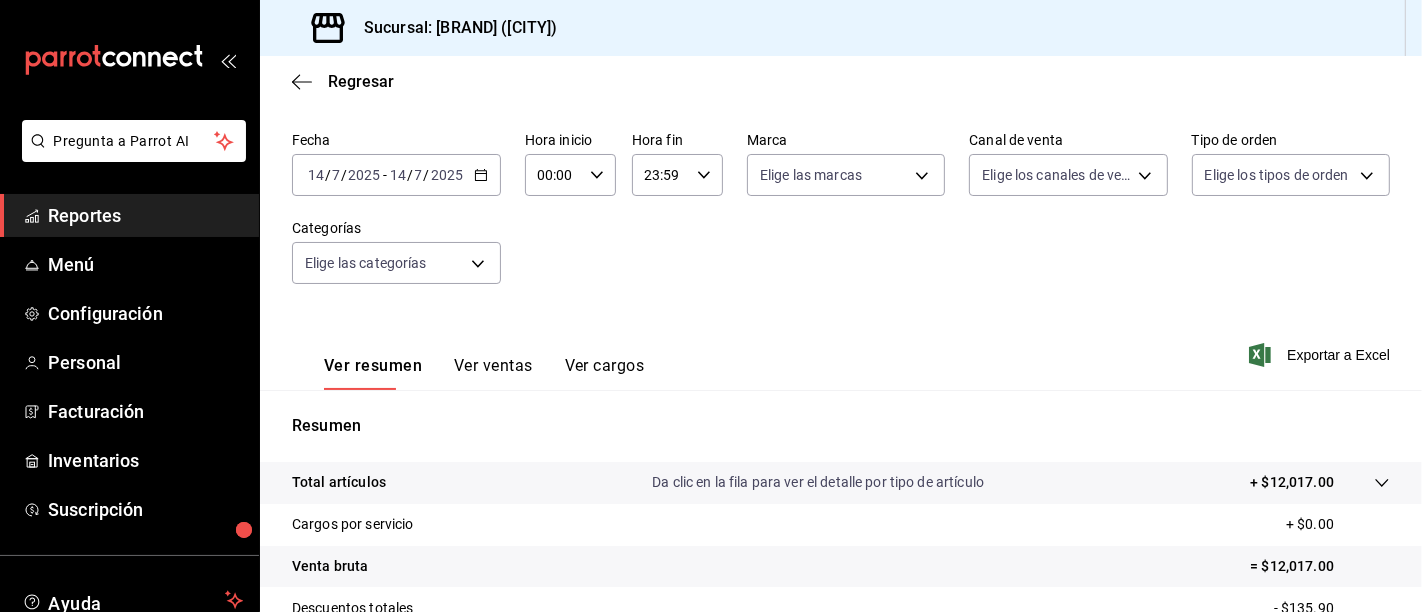 scroll, scrollTop: 74, scrollLeft: 0, axis: vertical 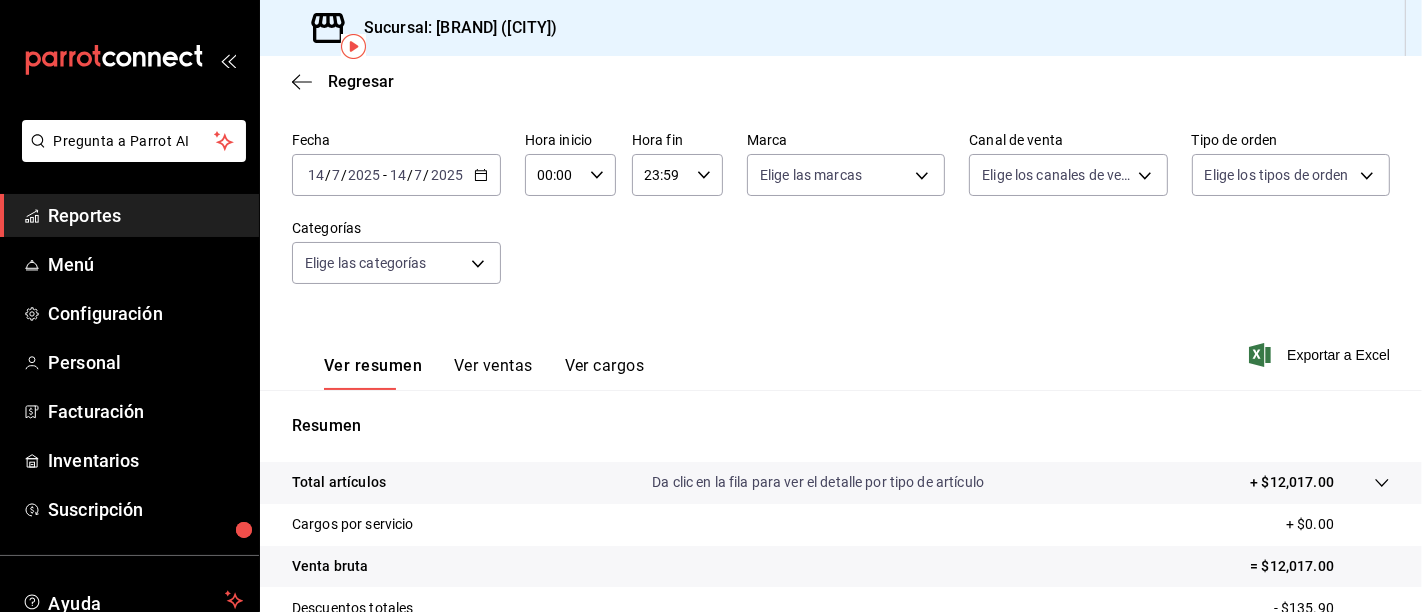 click 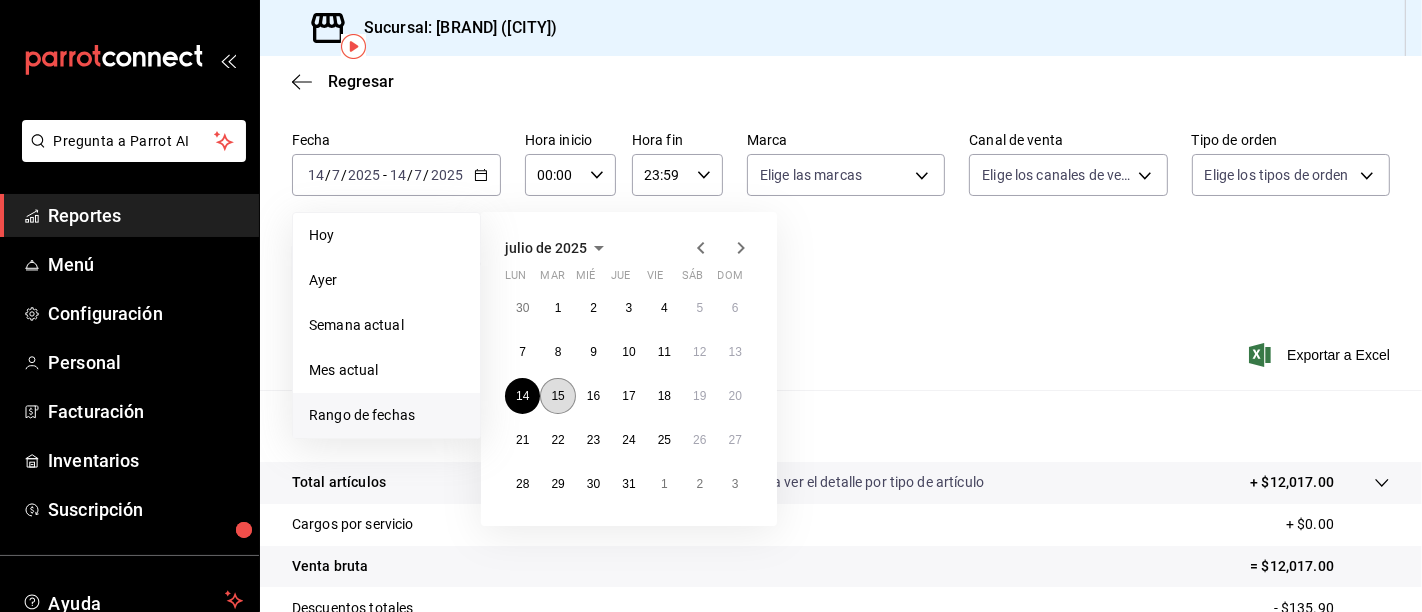 click on "15" at bounding box center [557, 396] 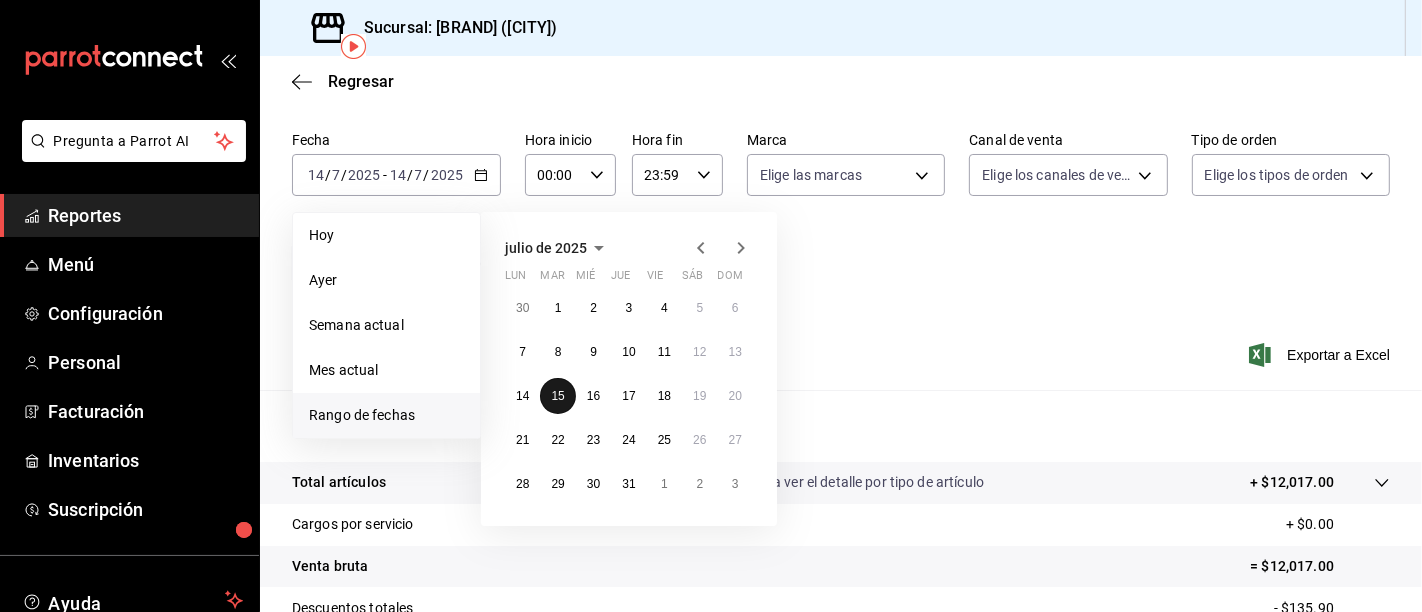 click on "15" at bounding box center (557, 396) 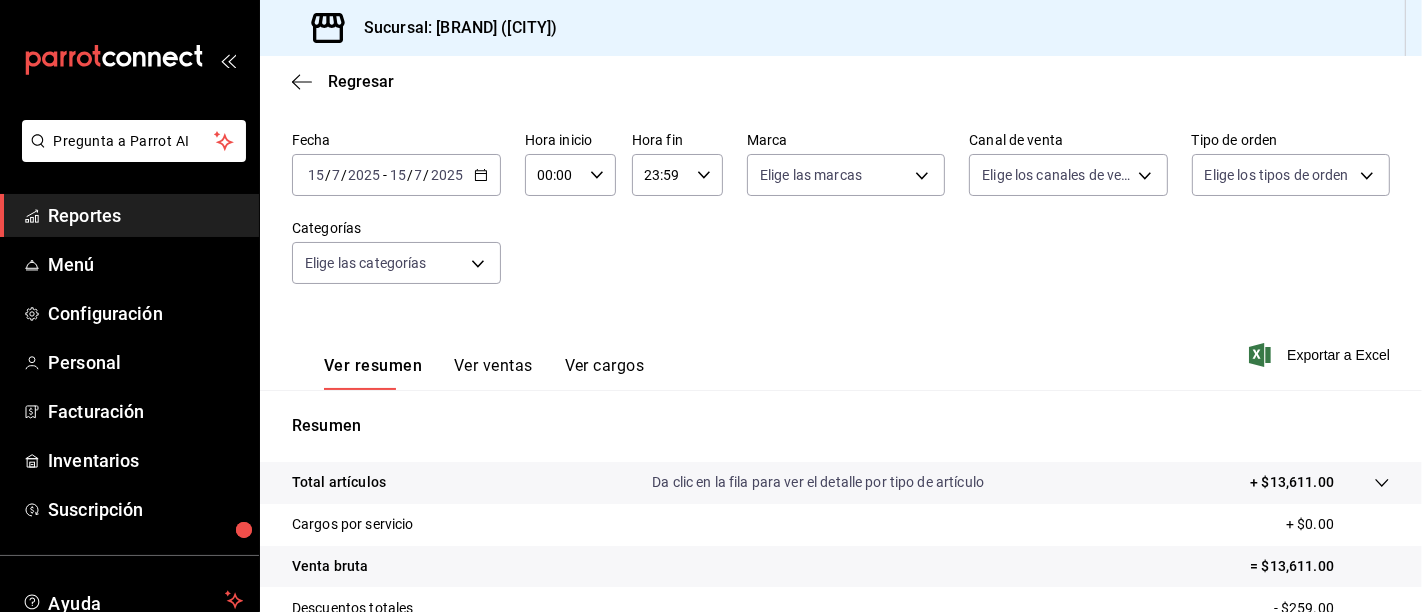 scroll, scrollTop: 74, scrollLeft: 0, axis: vertical 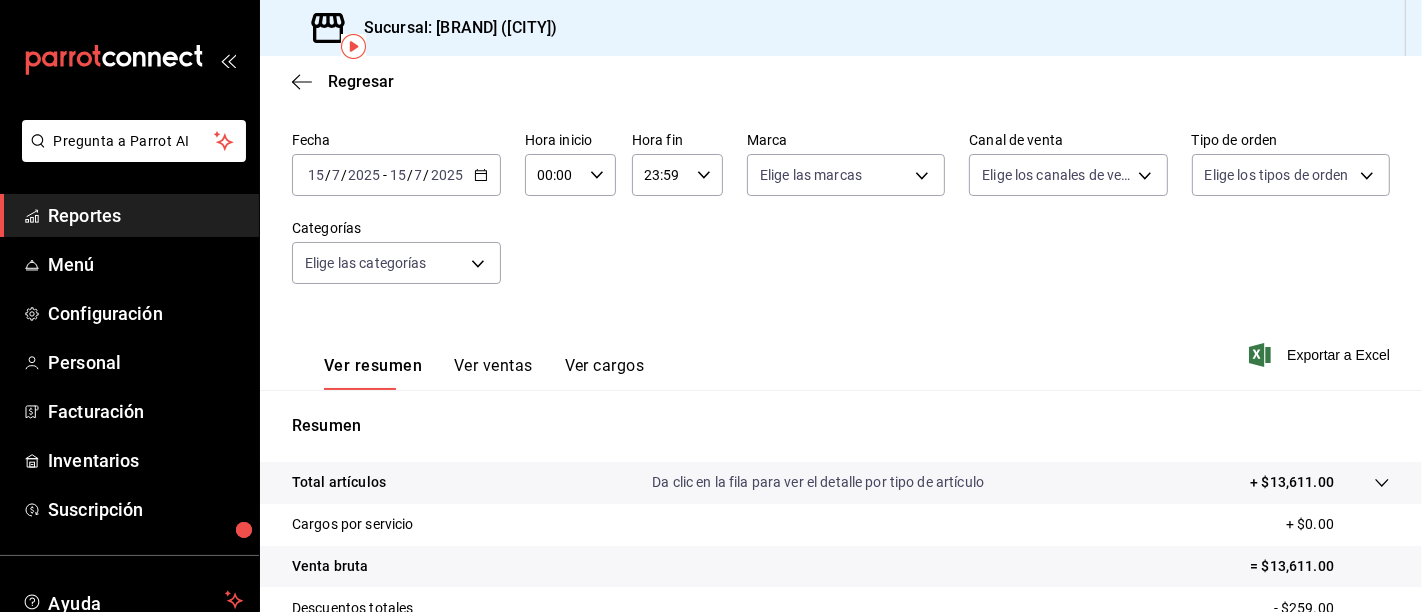 click 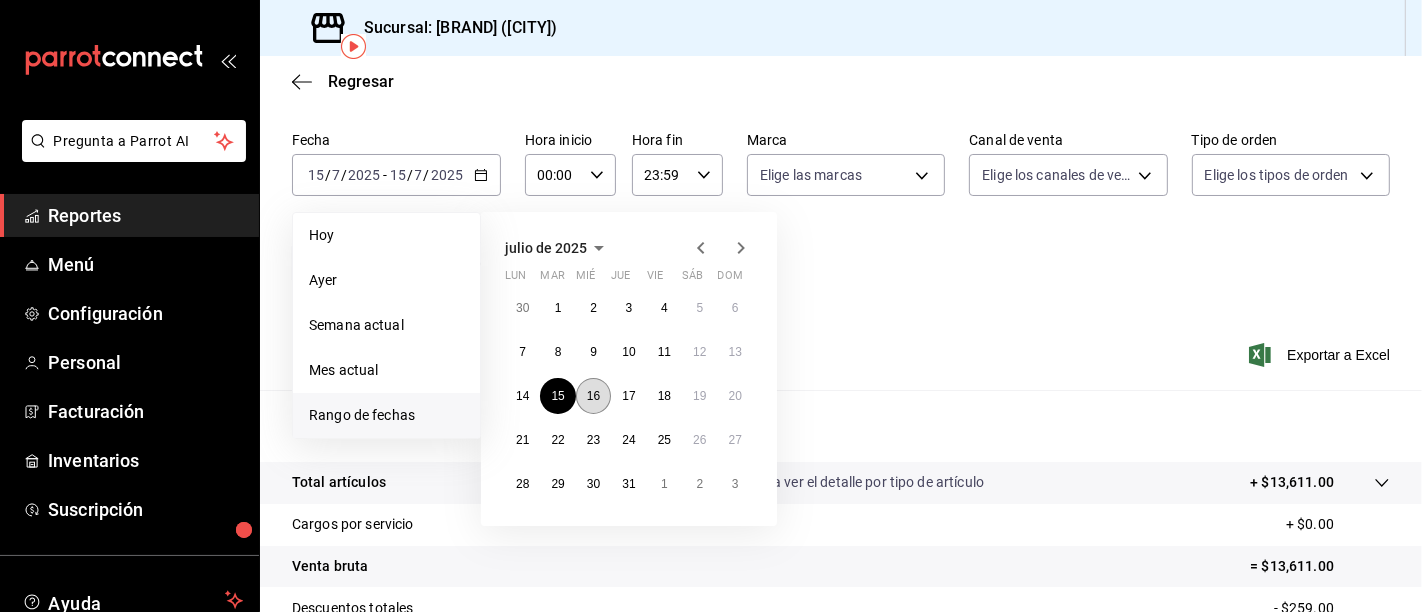 click on "16" at bounding box center (593, 396) 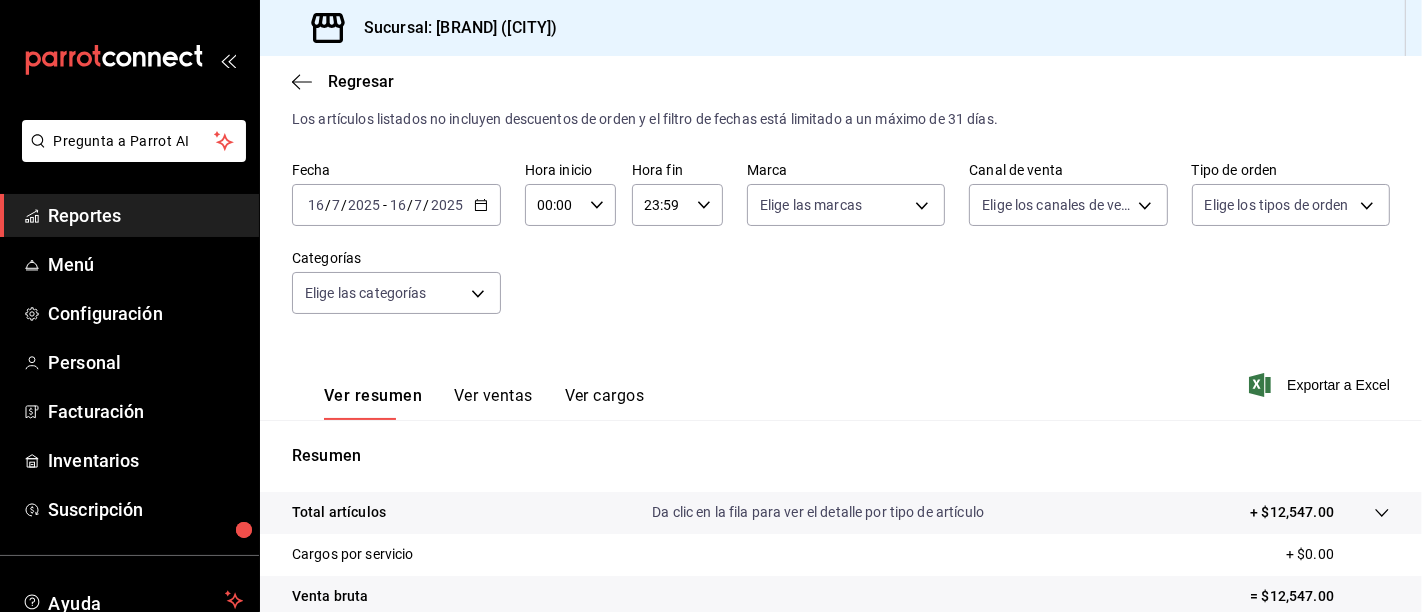 scroll, scrollTop: 0, scrollLeft: 0, axis: both 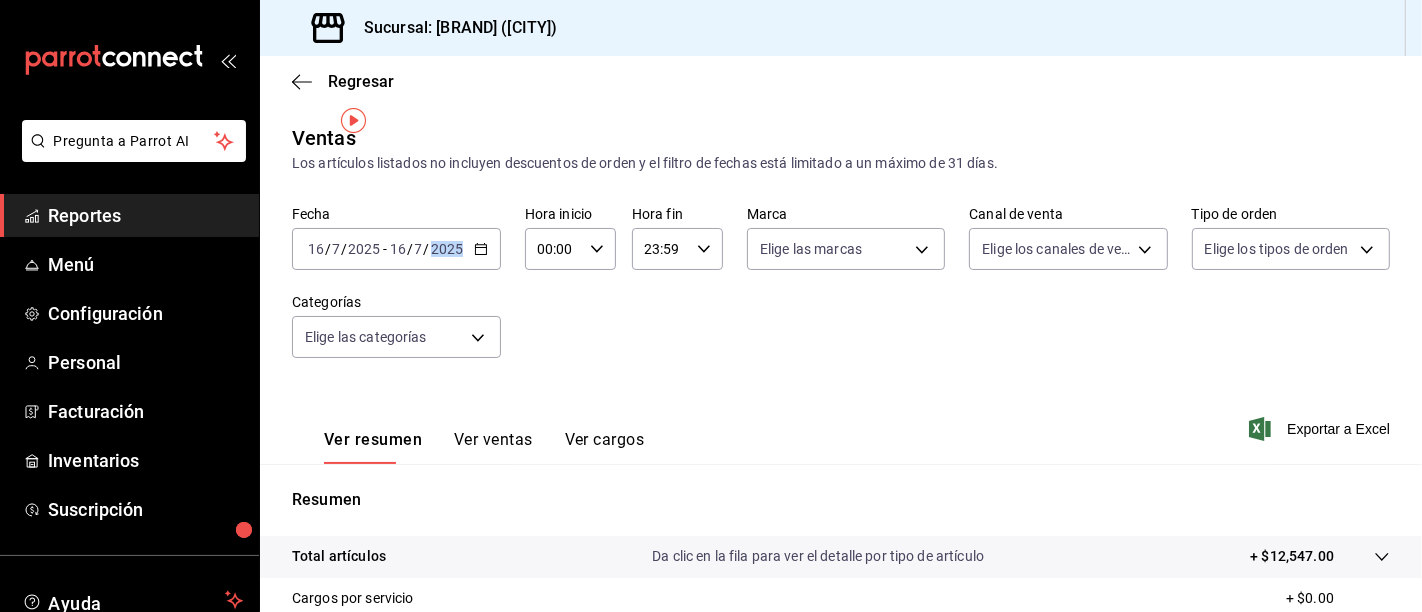 click on "Fecha 2025-07-16 16 / 7 / 2025 - 2025-07-16 16 / 7 / 2025 Hora inicio 00:00 Hora inicio Hora fin 23:59 Hora fin Marca Elige las marcas Canal de venta Elige los canales de venta Tipo de orden Elige los tipos de orden Categorías Elige las categorías" at bounding box center [841, 294] 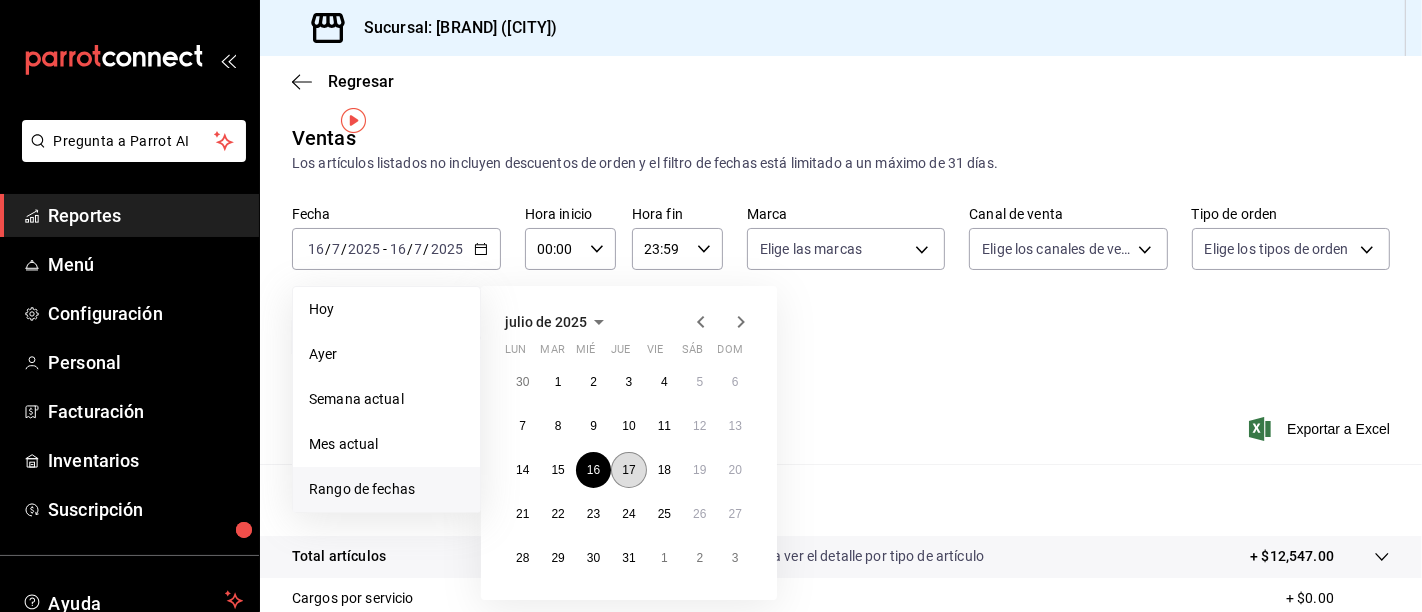 click on "17" at bounding box center [628, 470] 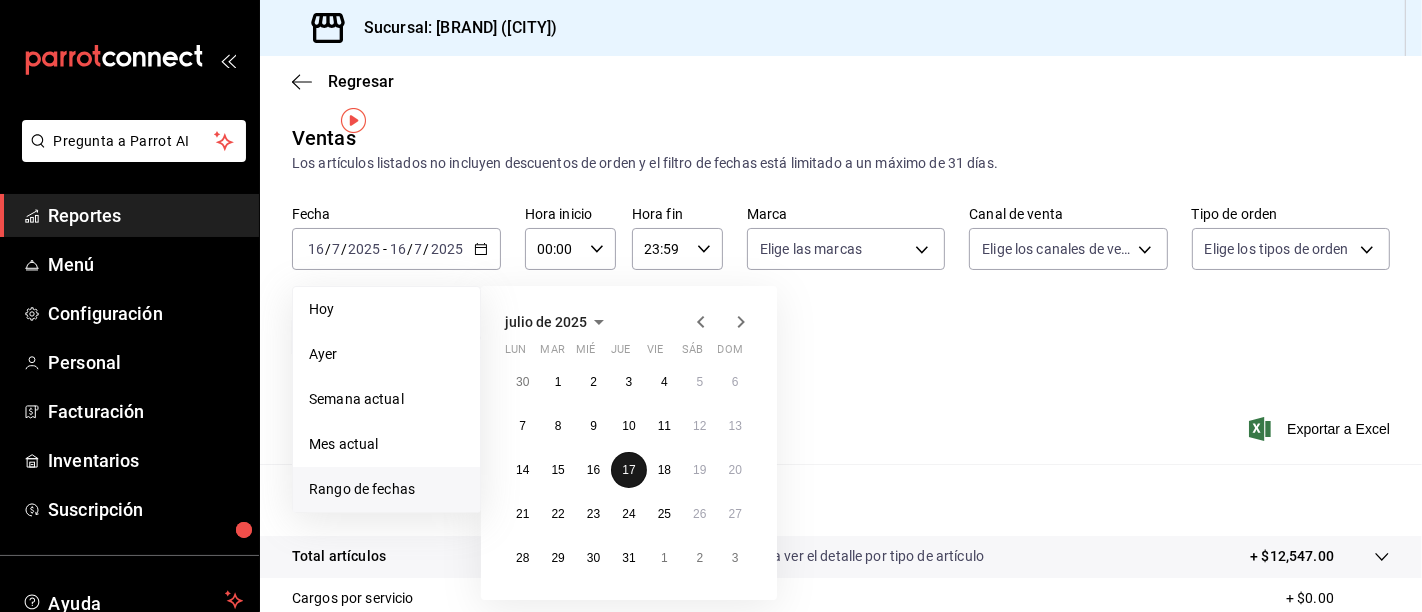 click on "17" at bounding box center [628, 470] 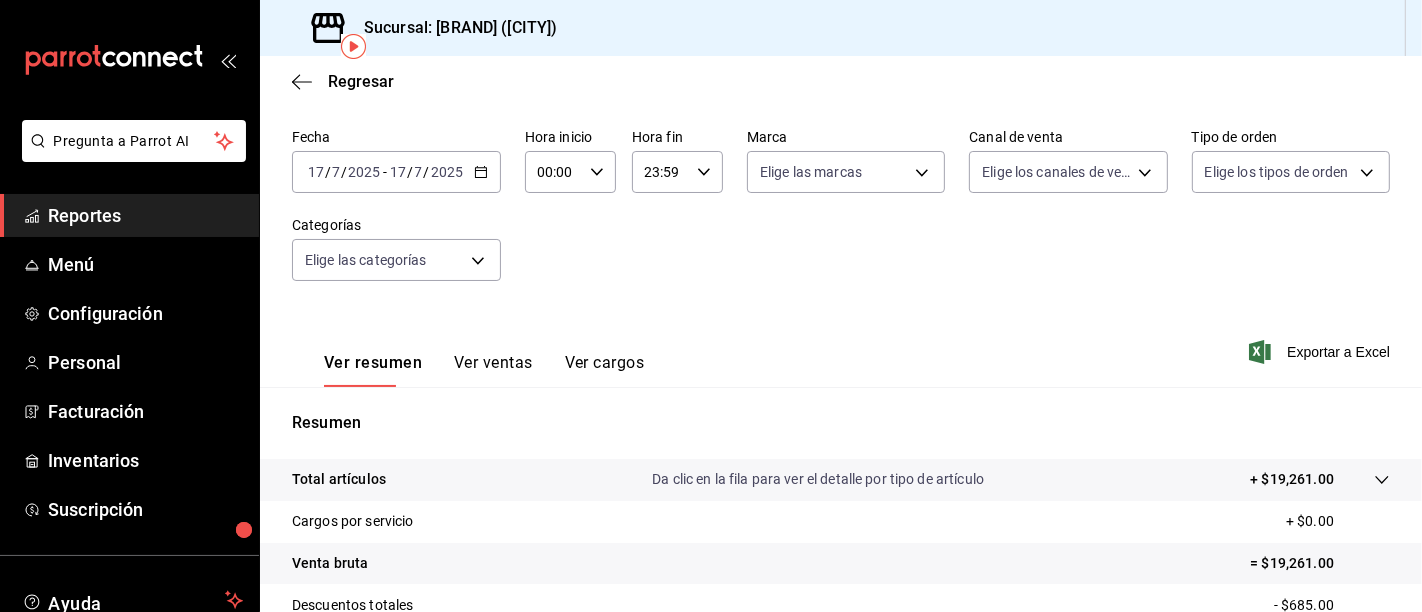 scroll, scrollTop: 74, scrollLeft: 0, axis: vertical 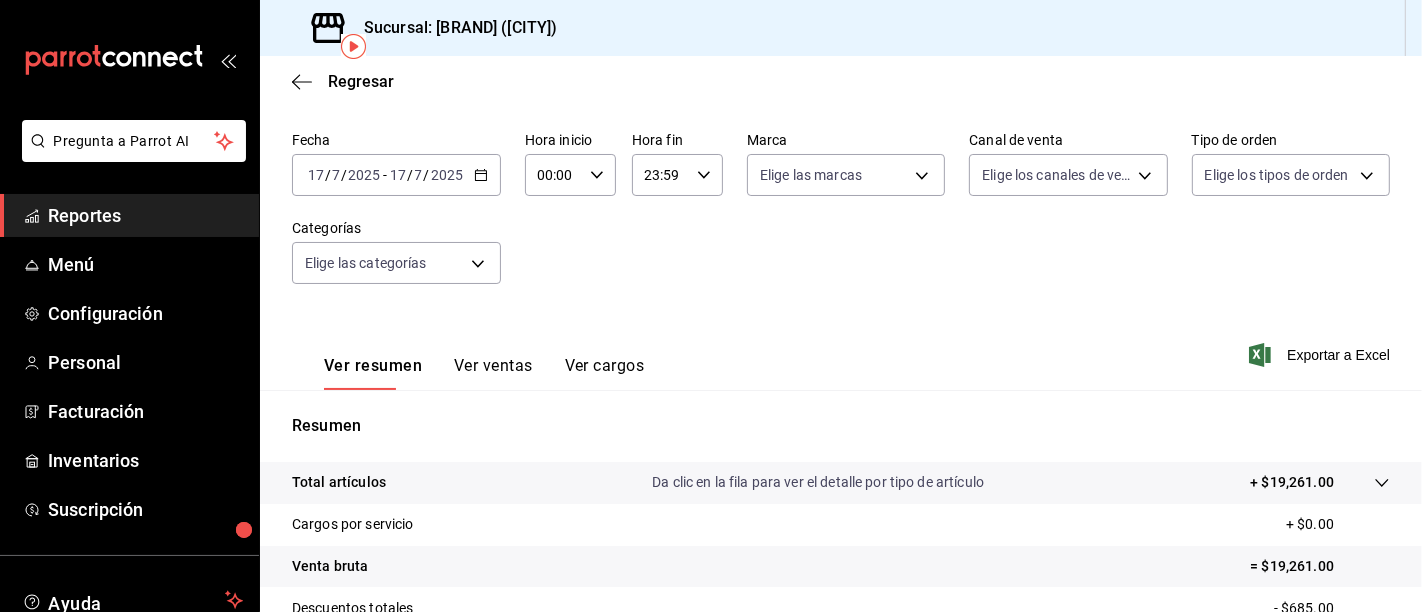 click 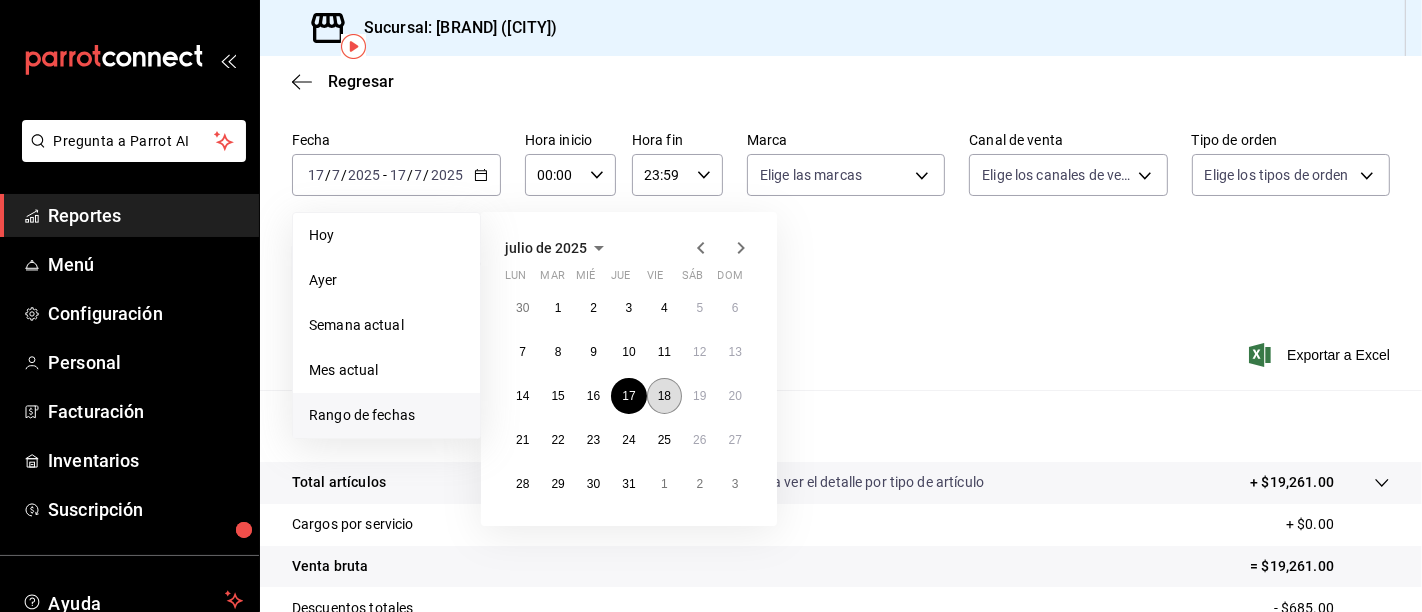 click on "18" at bounding box center (664, 396) 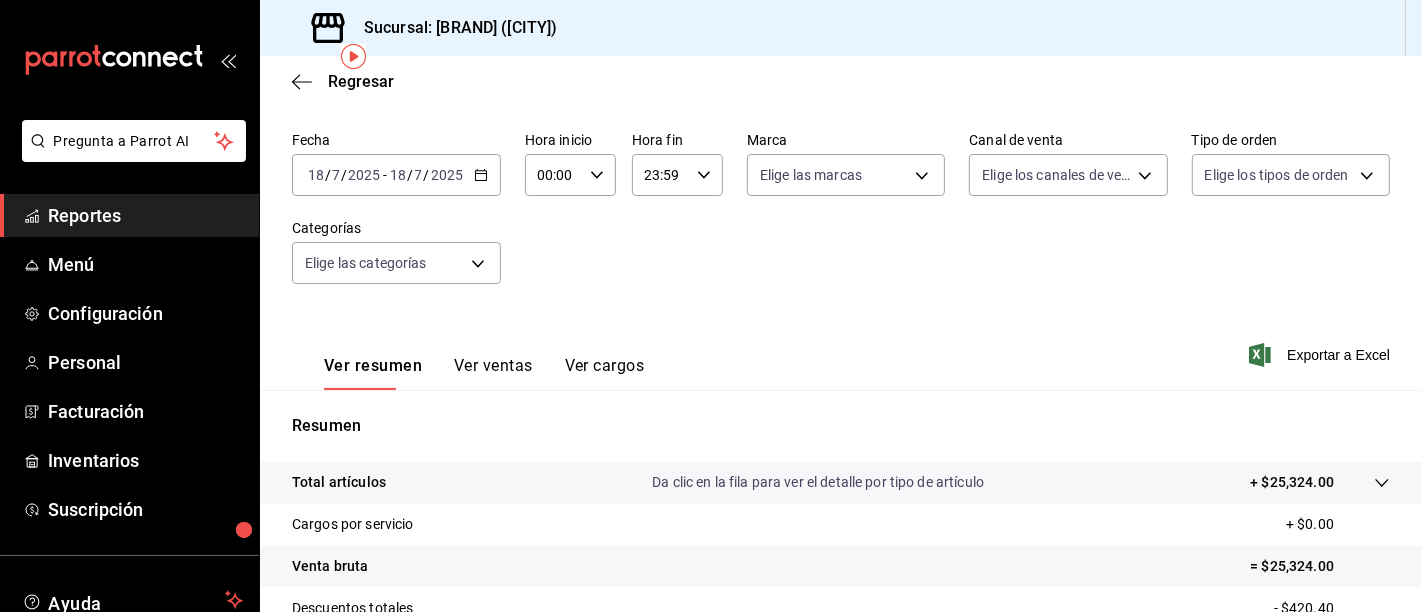 scroll, scrollTop: 0, scrollLeft: 0, axis: both 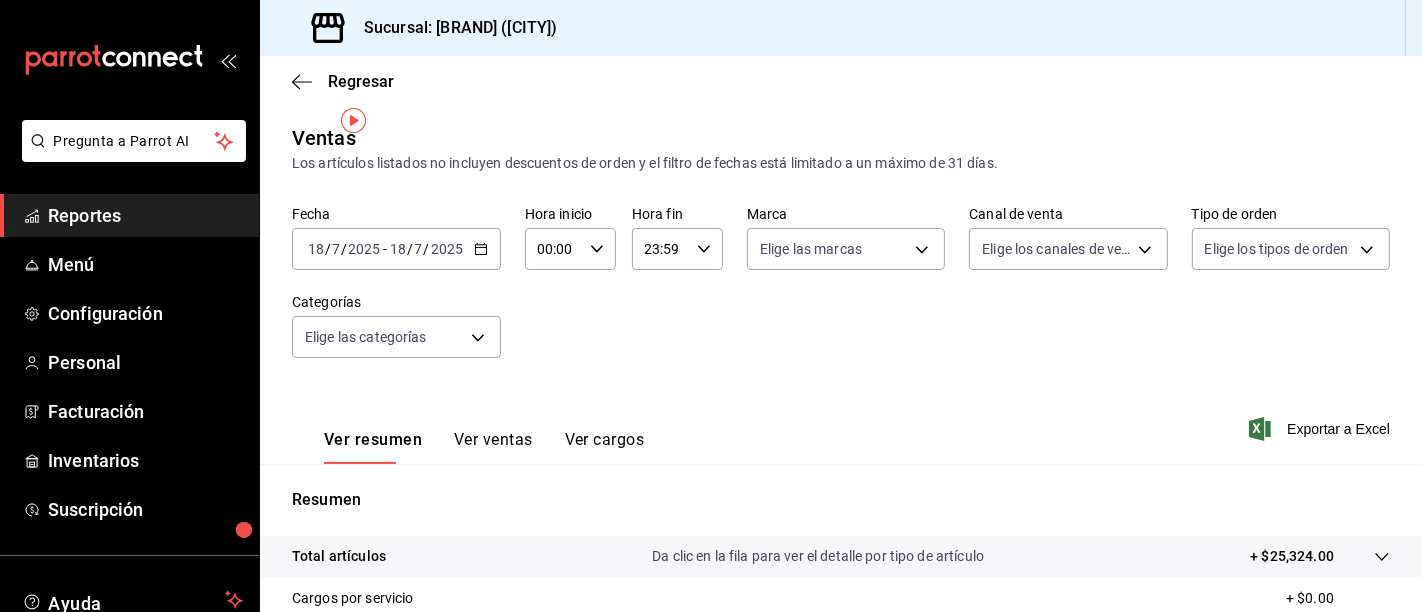 click 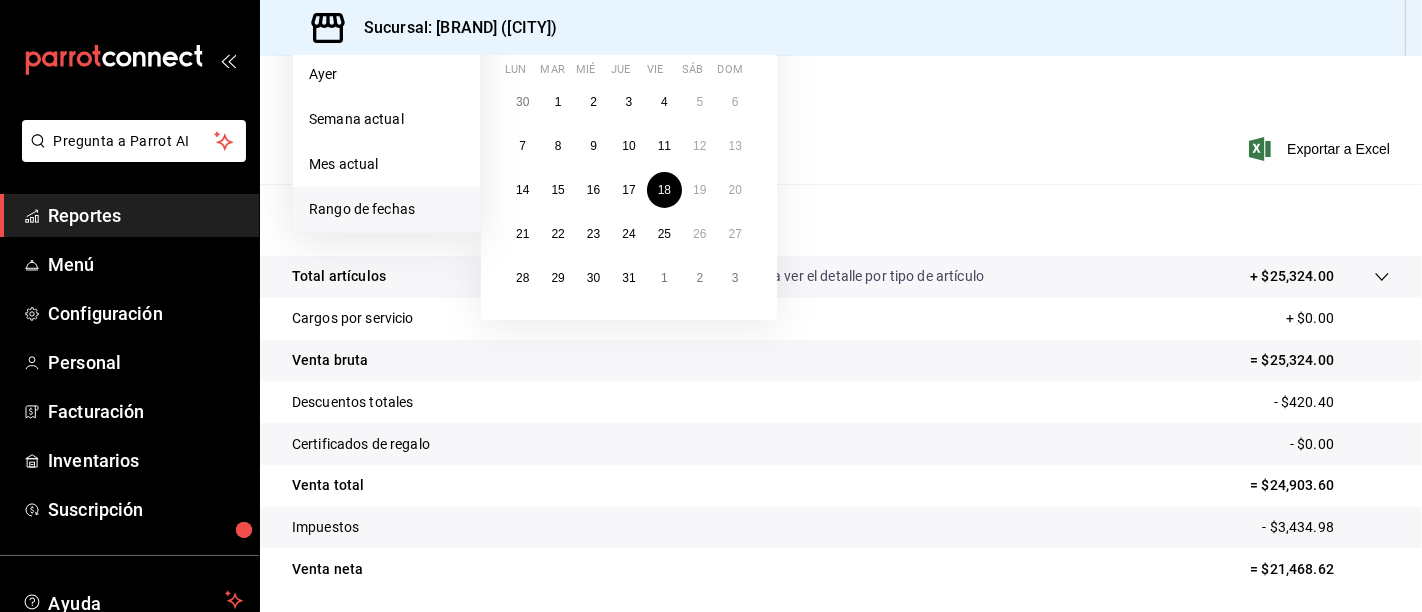 scroll, scrollTop: 296, scrollLeft: 0, axis: vertical 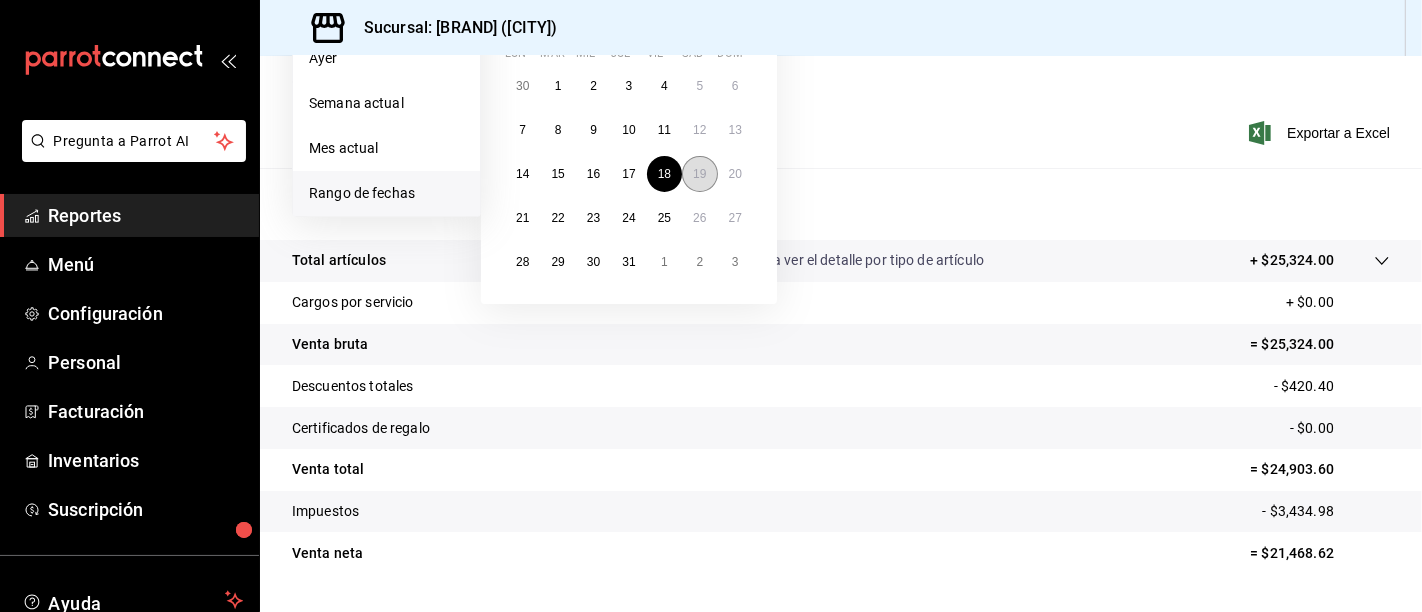 click on "19" at bounding box center [699, 174] 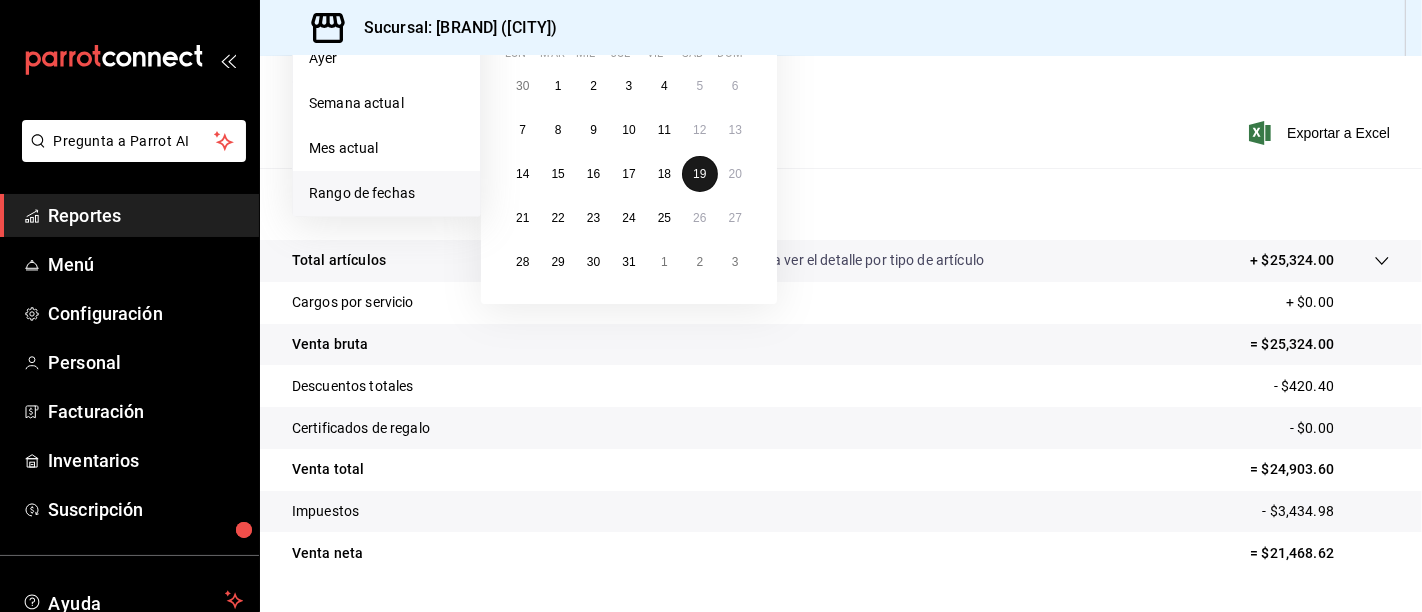 click on "19" at bounding box center (699, 174) 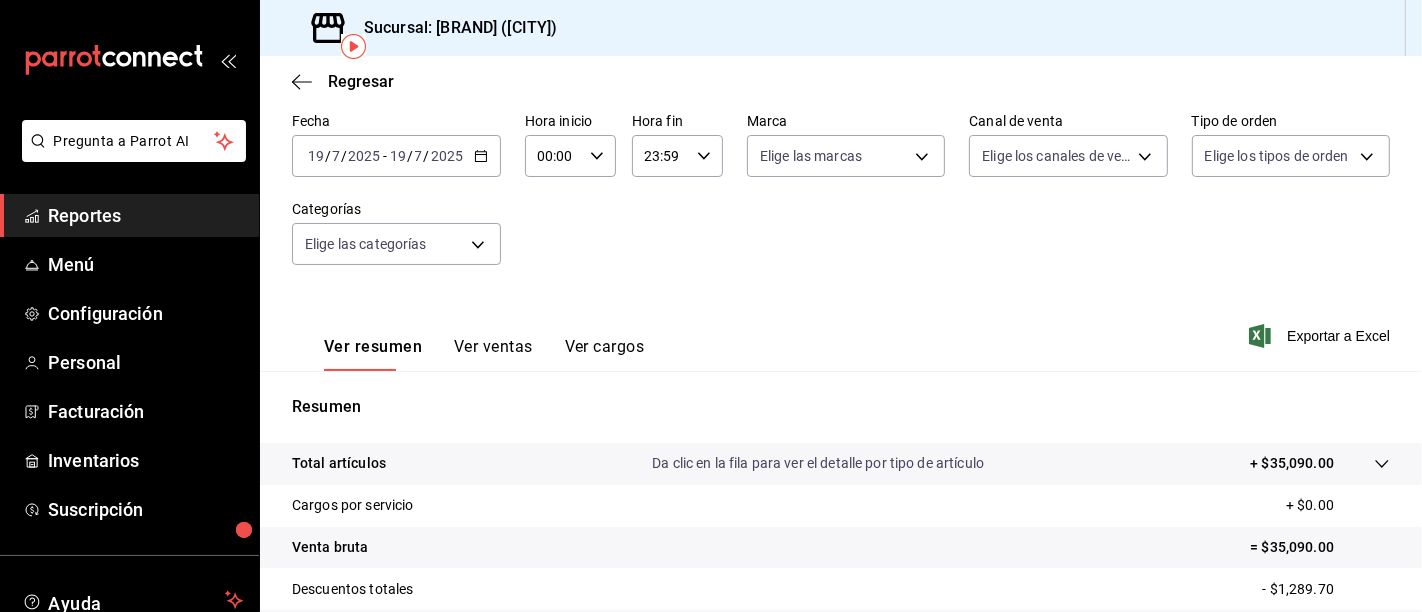 scroll, scrollTop: 74, scrollLeft: 0, axis: vertical 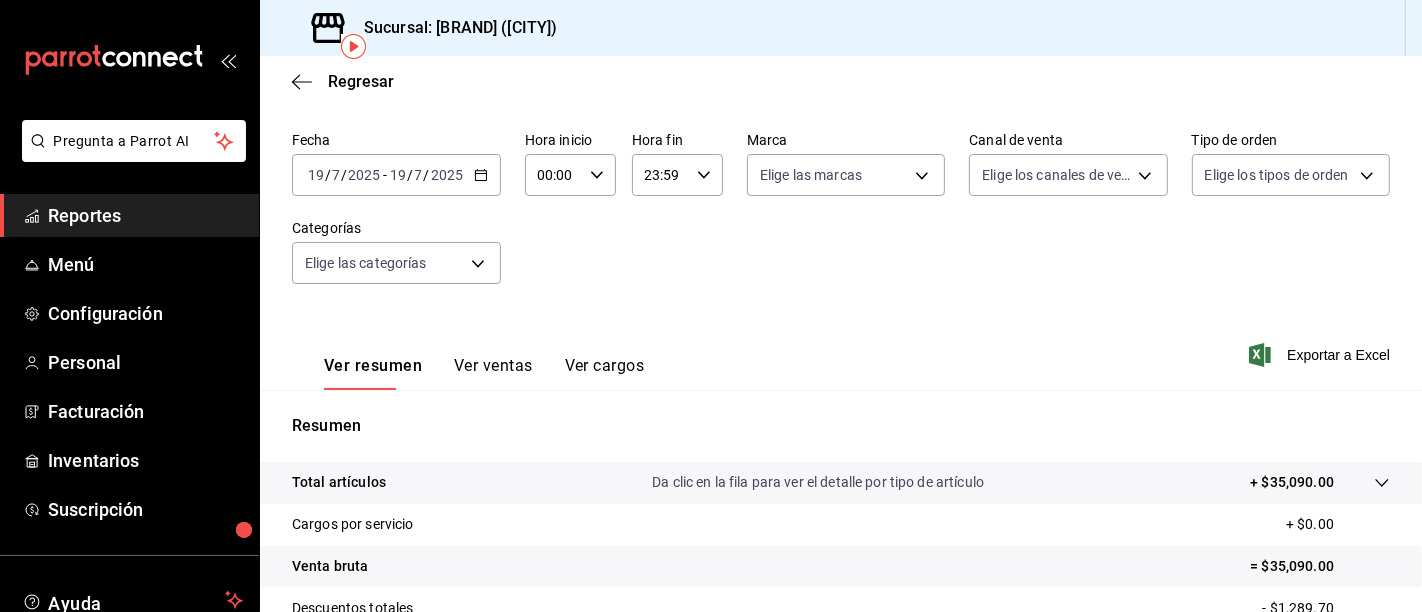 click on "Fecha 2025-07-19 19 / 7 / 2025 - 2025-07-19 19 / 7 / 2025 Hora inicio 00:00 Hora inicio Hora fin 23:59 Hora fin Marca Elige las marcas Canal de venta Elige los canales de venta Tipo de orden Elige los tipos de orden Categorías Elige las categorías" at bounding box center (841, 220) 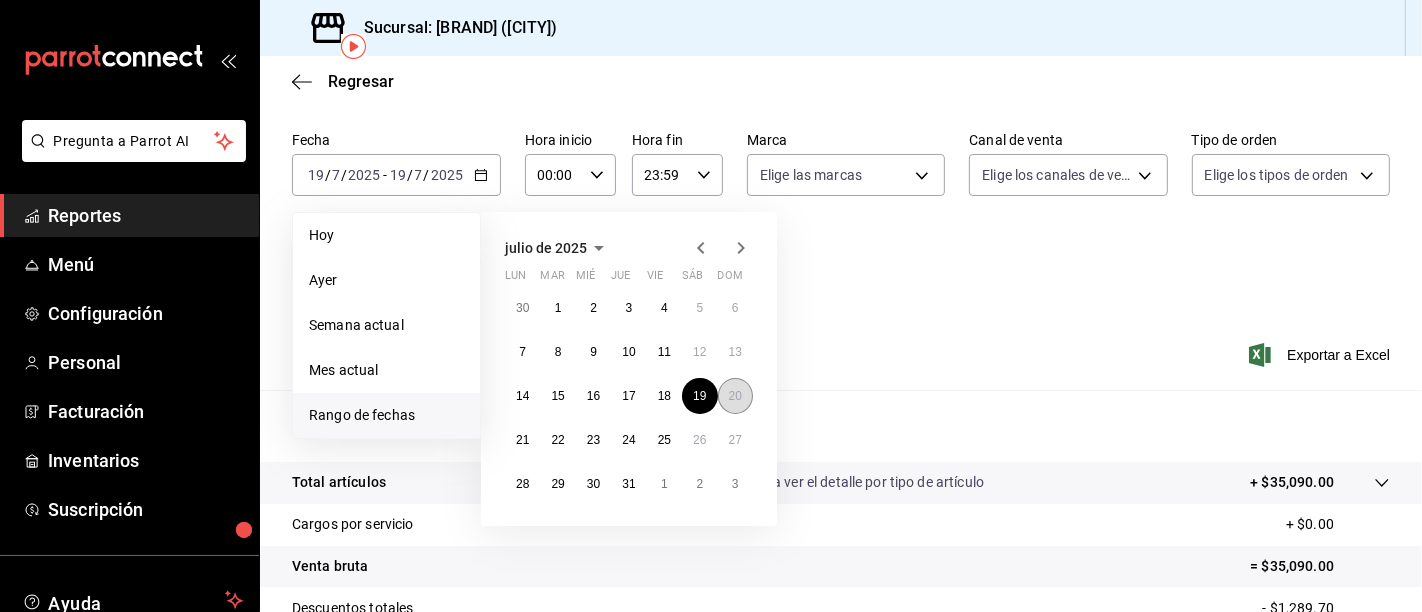 click on "20" at bounding box center [735, 396] 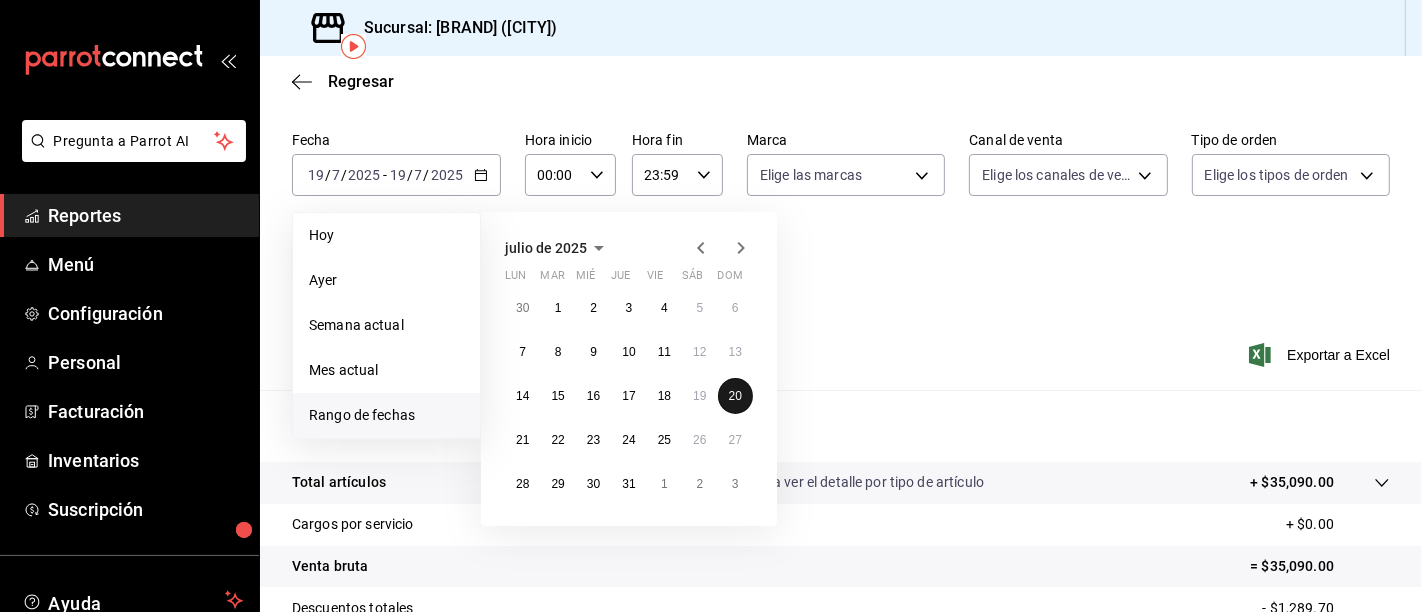 click on "20" at bounding box center (735, 396) 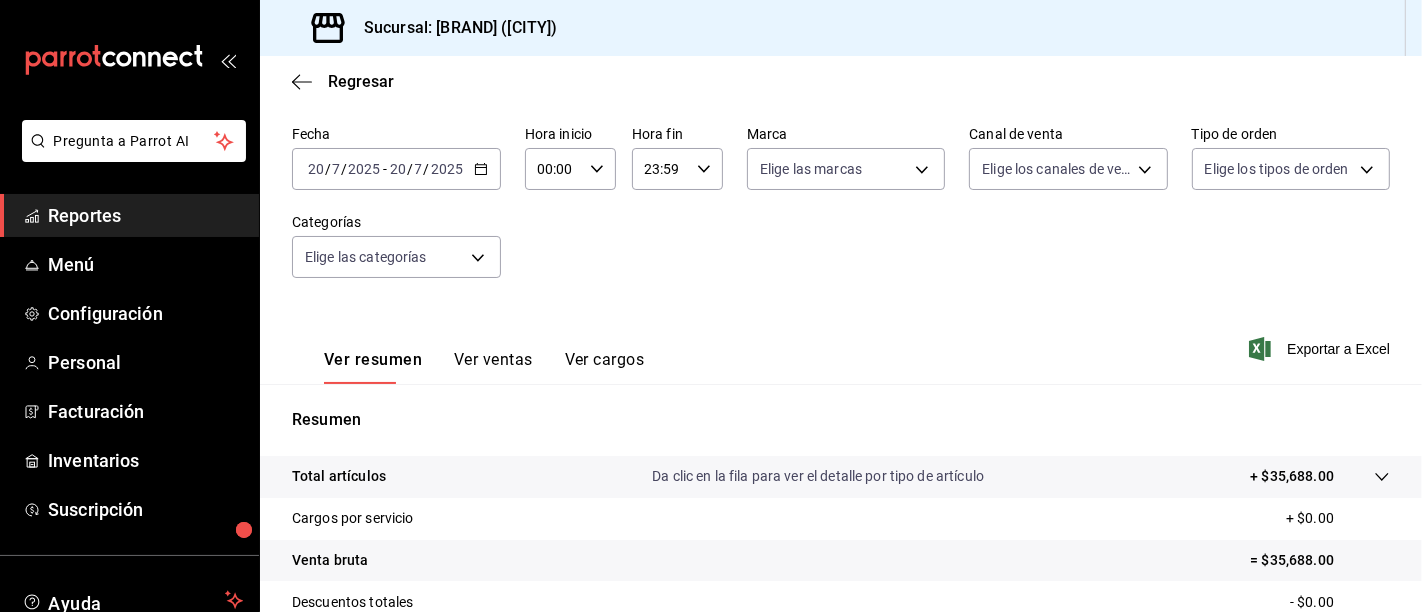 scroll, scrollTop: 74, scrollLeft: 0, axis: vertical 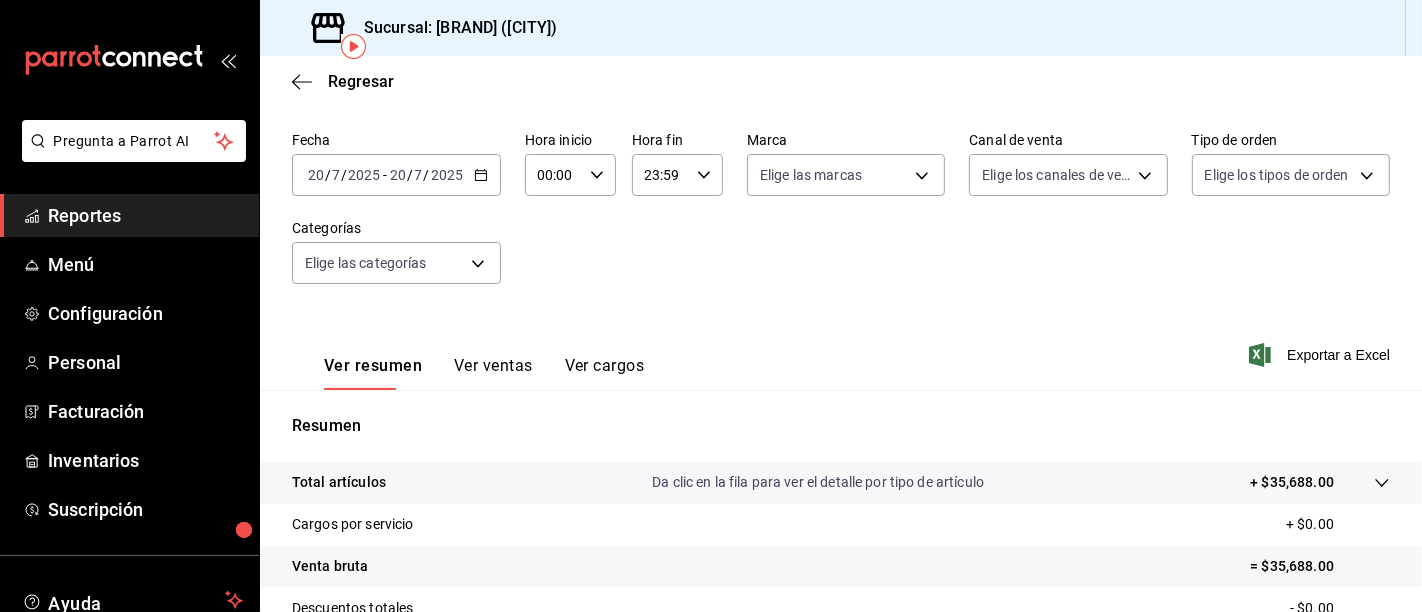 click on "2025-07-20 20 / 7 / 2025 - 2025-07-20 20 / 7 / 2025" at bounding box center (396, 175) 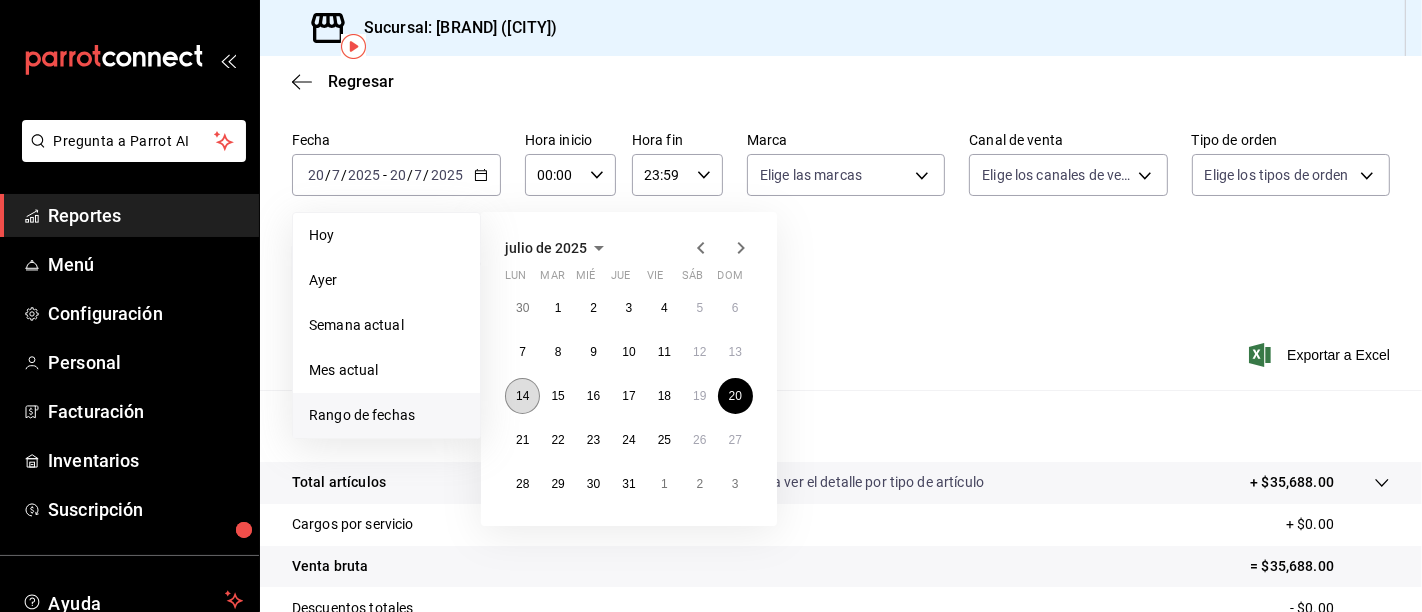 click on "14" at bounding box center [522, 396] 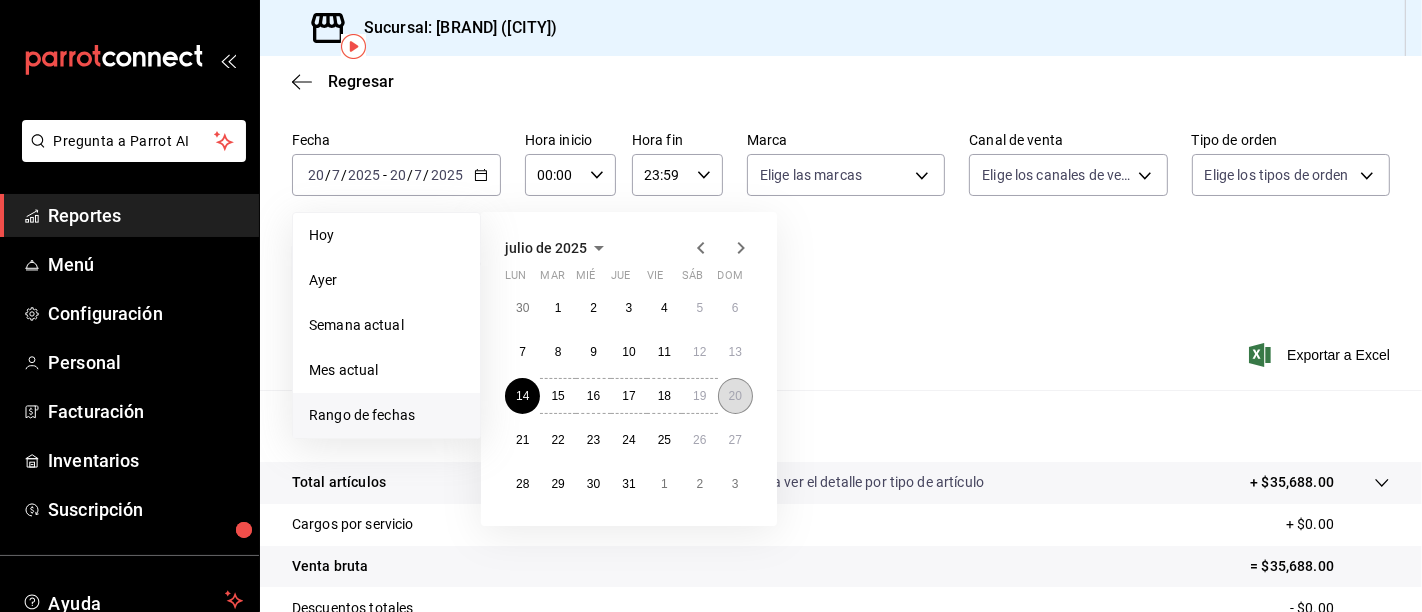 click on "20" at bounding box center (735, 396) 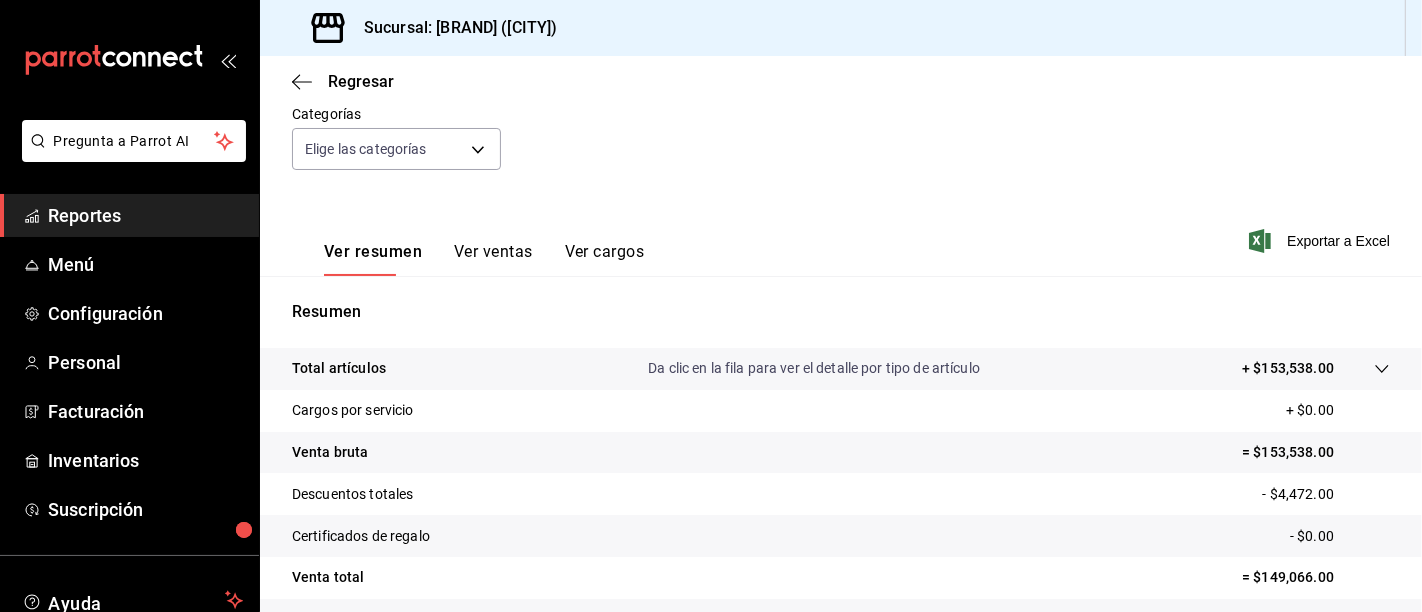 scroll, scrollTop: 74, scrollLeft: 0, axis: vertical 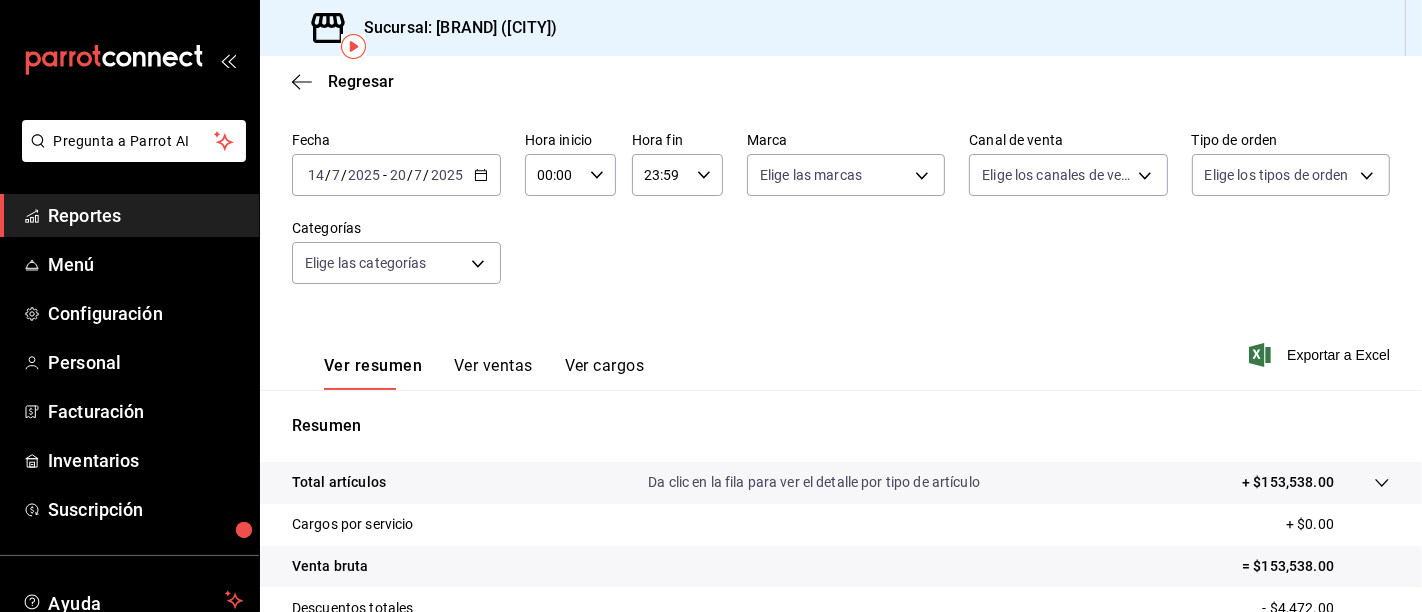 click on "2025-07-14 14 / 7 / 2025 - 2025-07-20 20 / 7 / 2025" at bounding box center (396, 175) 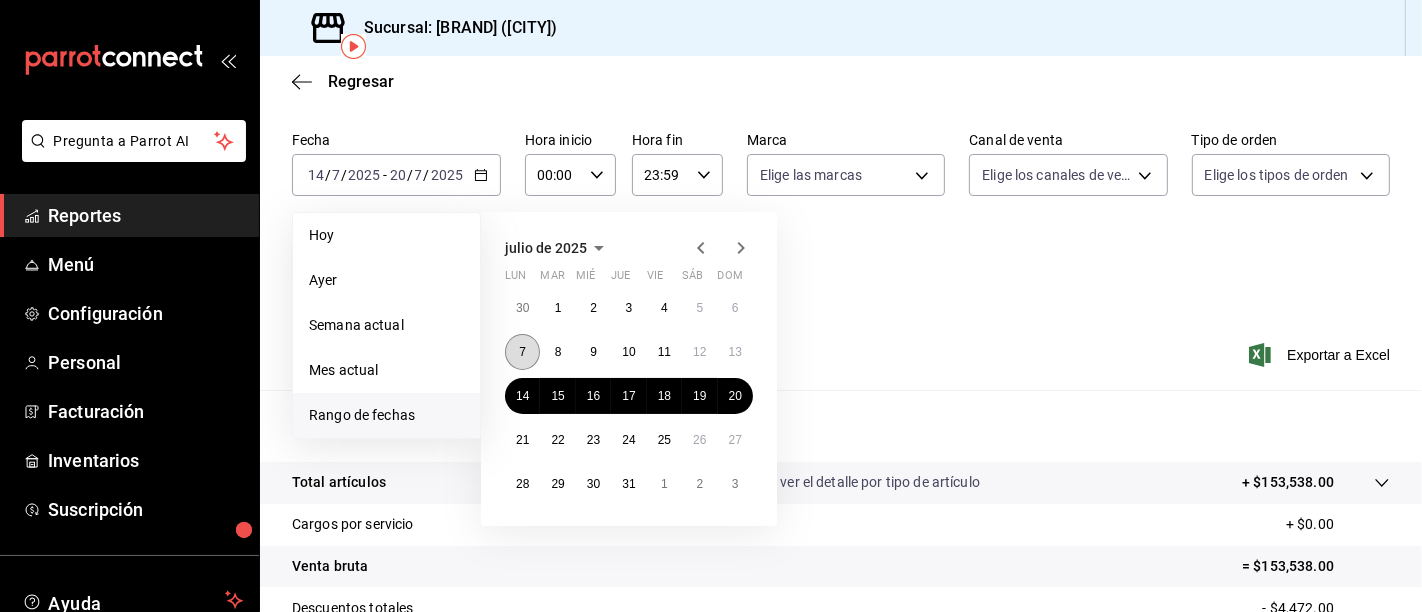 click on "7" at bounding box center [522, 352] 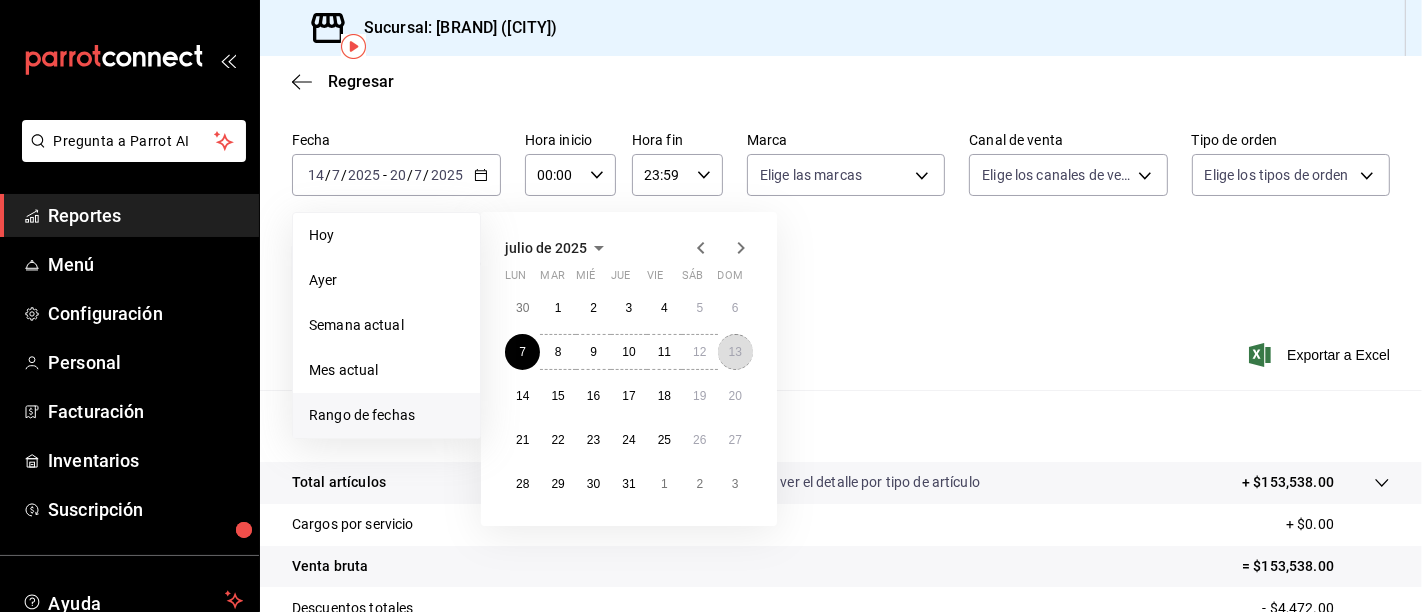 click on "13" at bounding box center [735, 352] 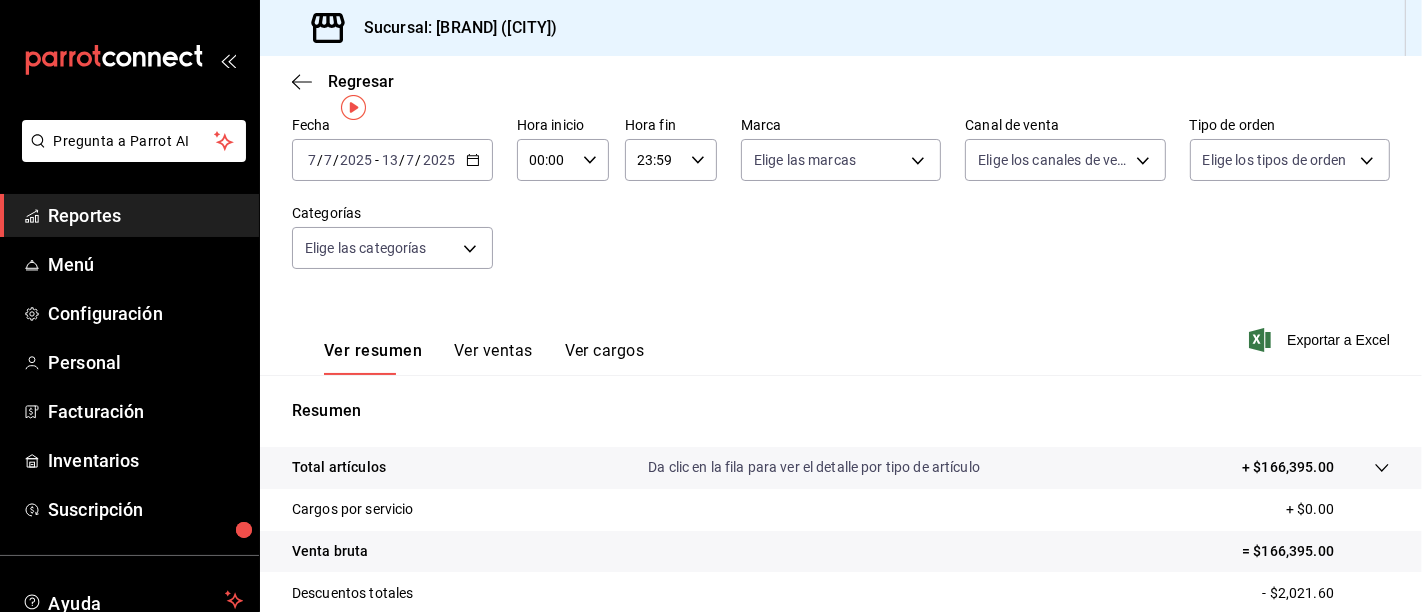 scroll, scrollTop: 0, scrollLeft: 0, axis: both 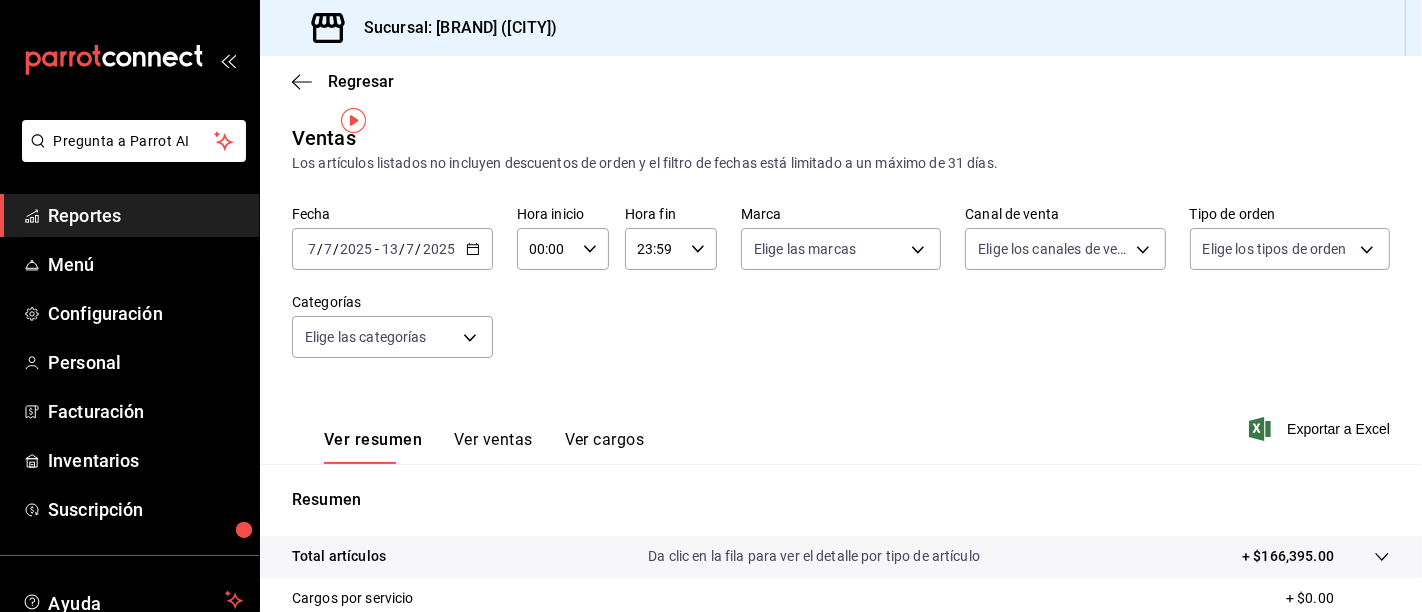 click on "2025-07-07 7 / 7 / 2025 - 2025-07-13 13 / 7 / 2025" at bounding box center (392, 249) 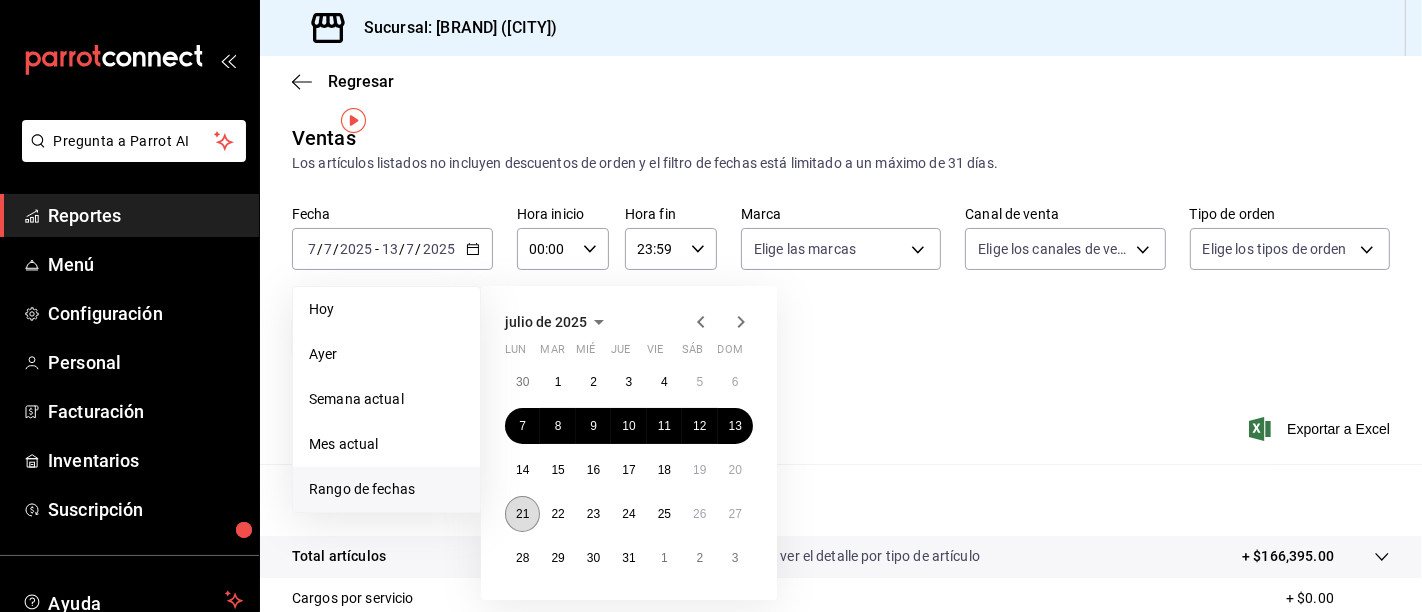 click on "21" at bounding box center [522, 514] 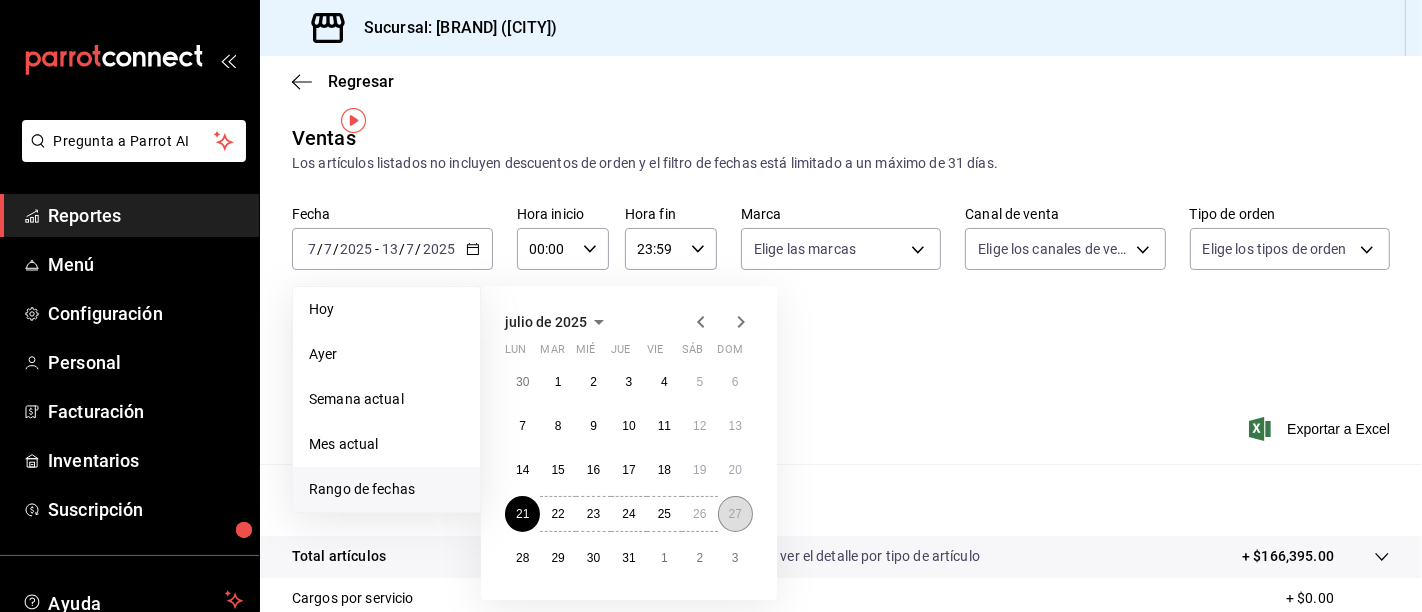 click on "27" at bounding box center (735, 514) 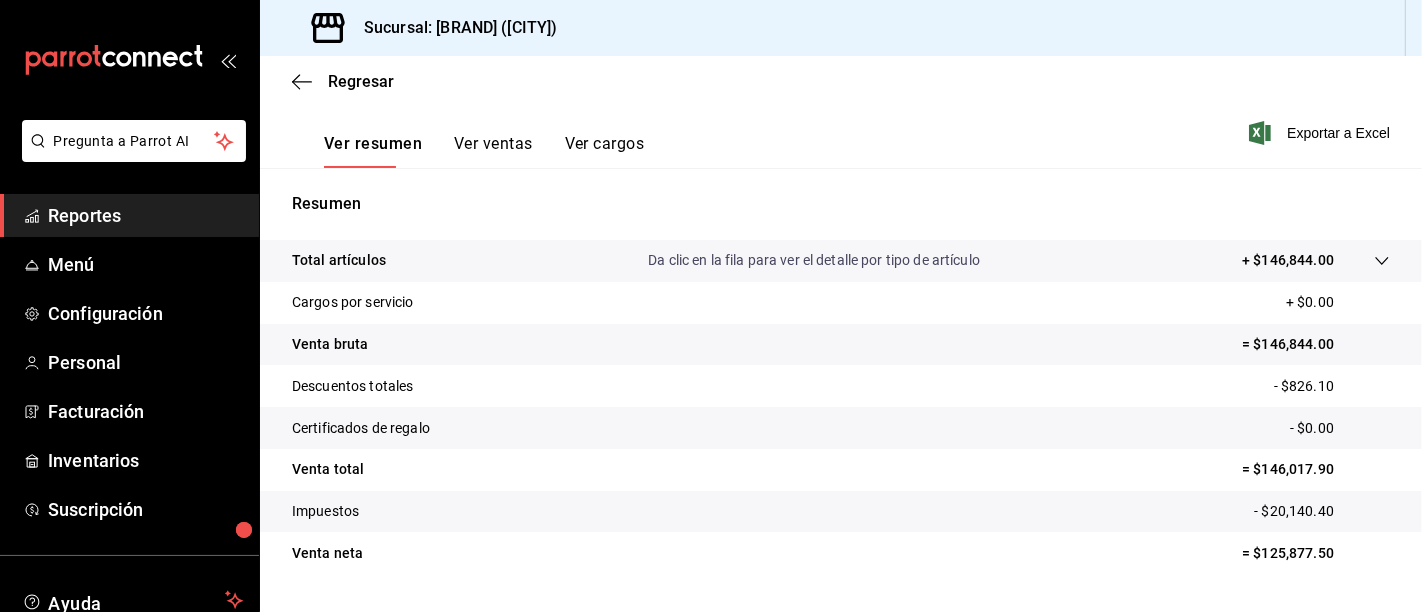 scroll, scrollTop: 0, scrollLeft: 0, axis: both 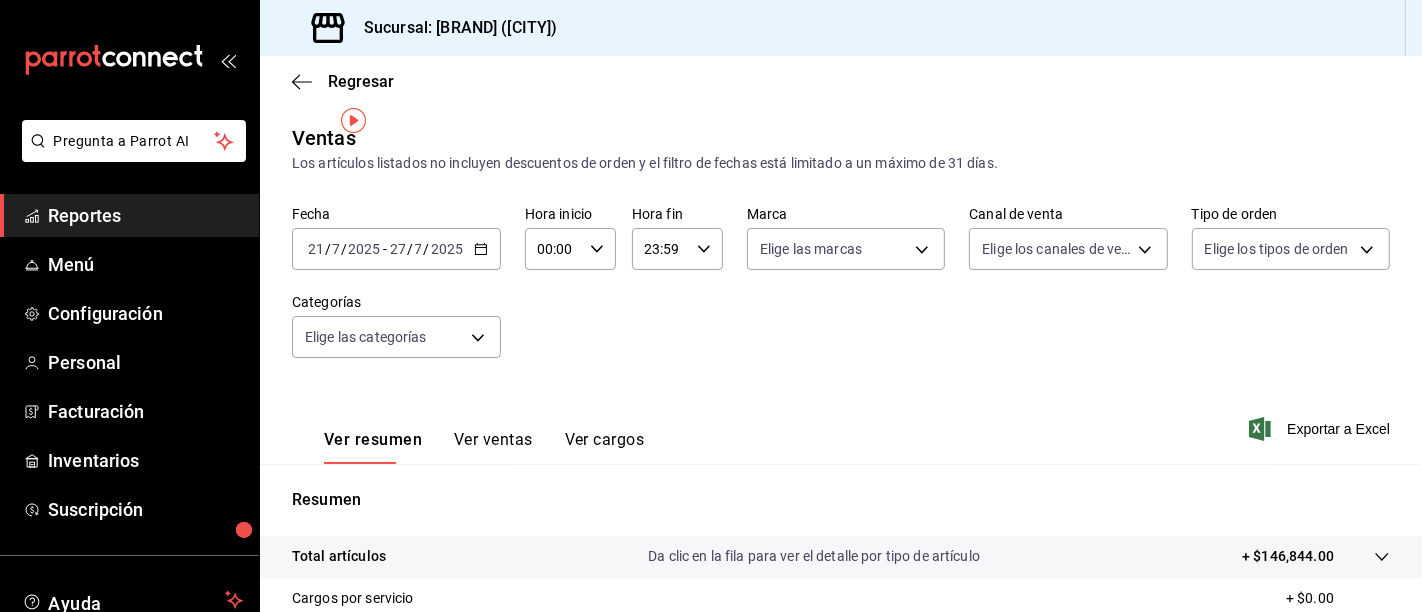 click on "2025-07-21 21 / 7 / 2025 - 2025-07-27 27 / 7 / 2025" at bounding box center (396, 249) 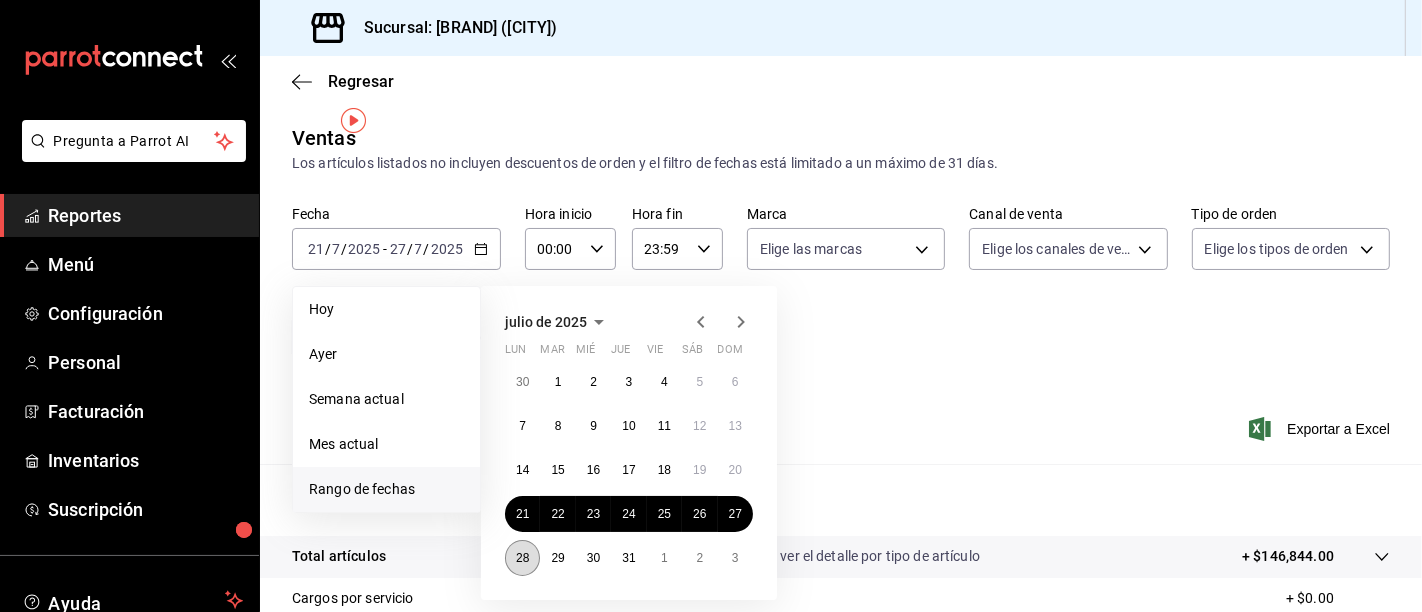 click on "28" at bounding box center (522, 558) 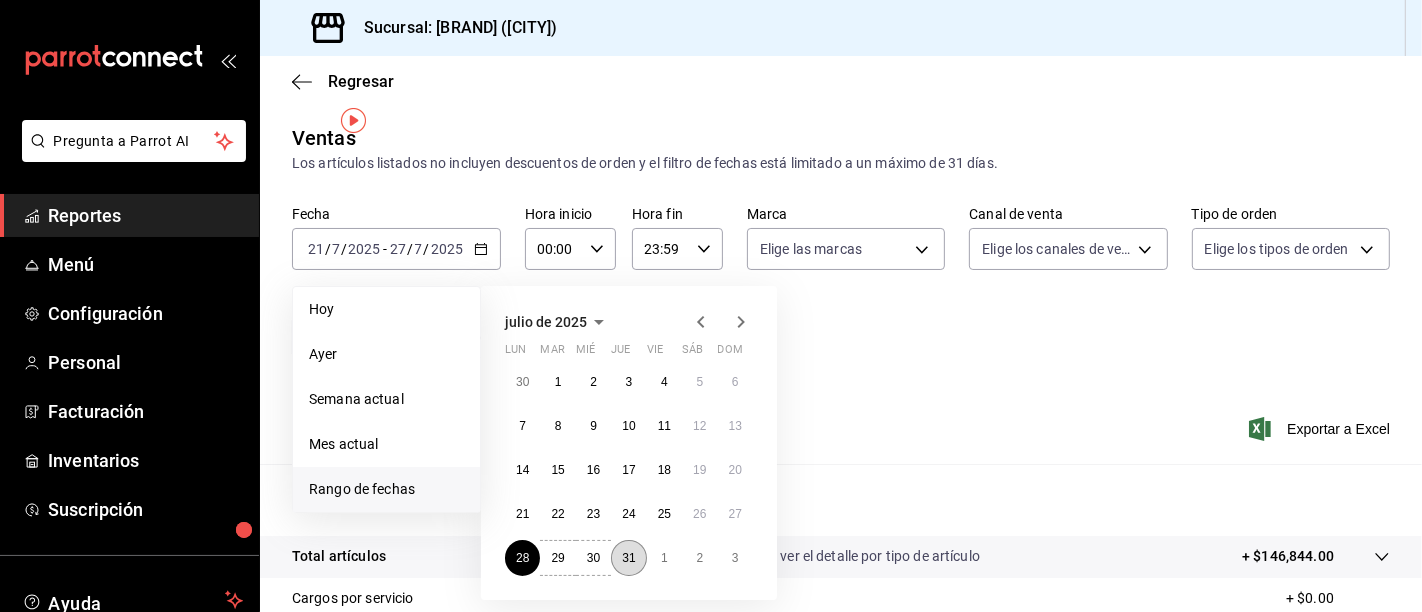 click on "31" at bounding box center [628, 558] 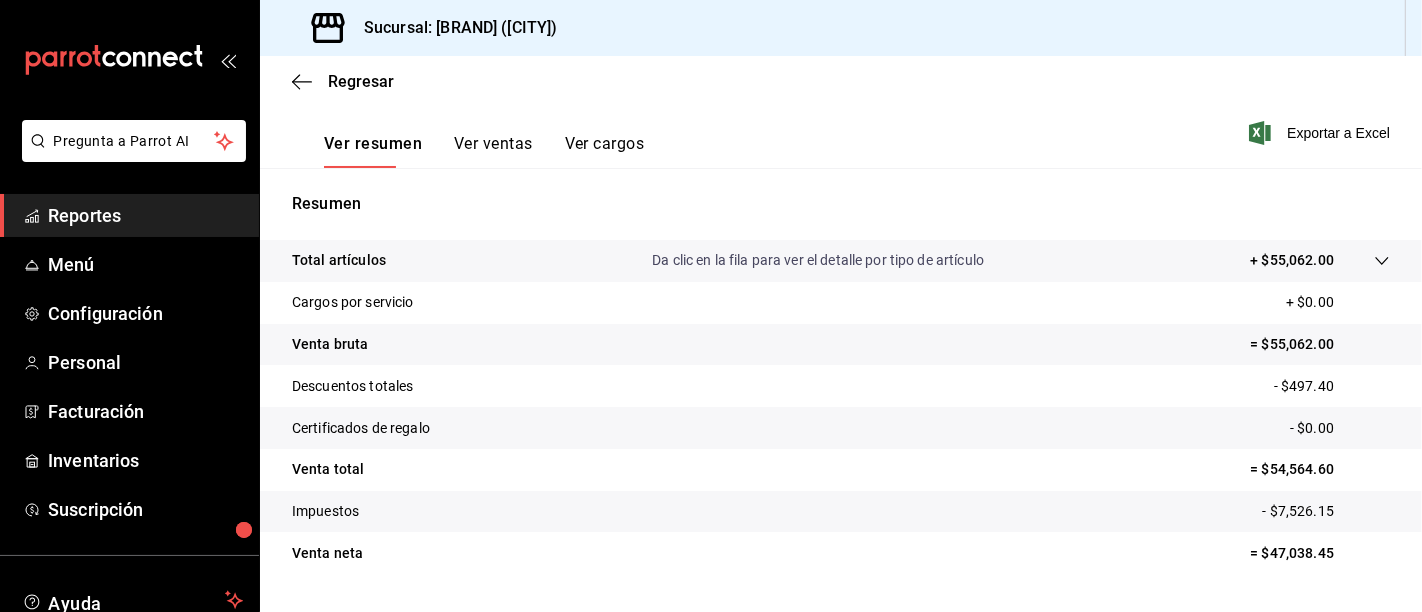 scroll, scrollTop: 74, scrollLeft: 0, axis: vertical 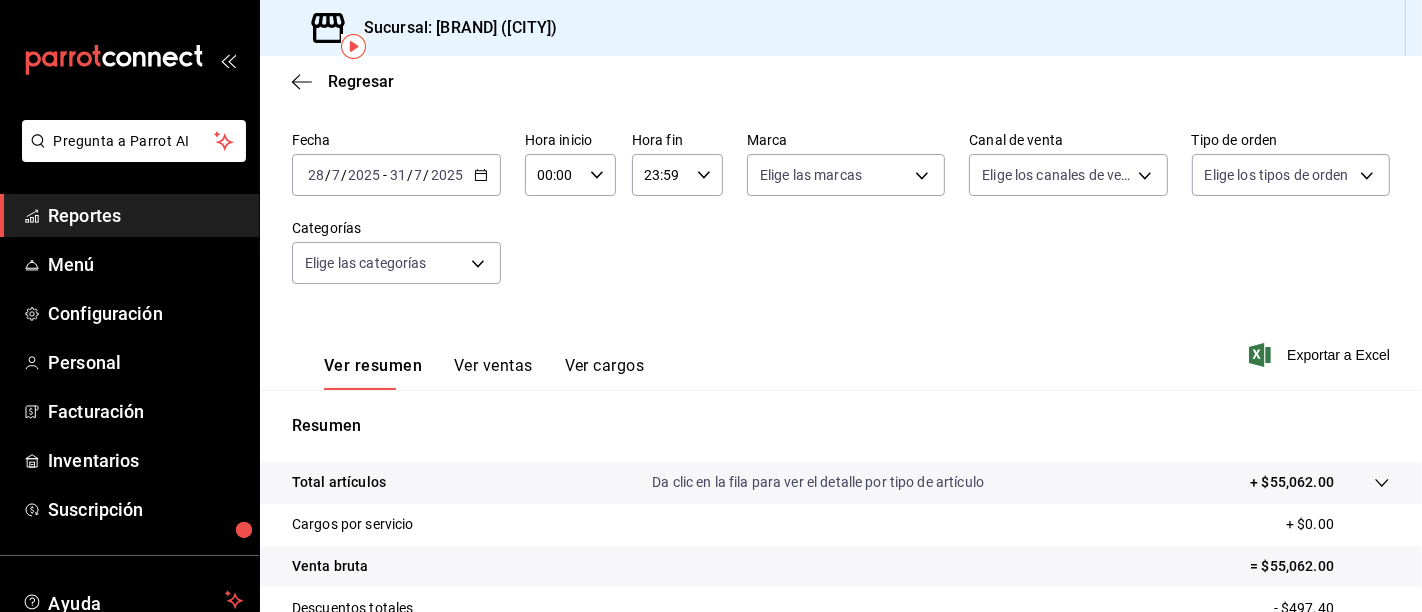 click on "2025-07-28 28 / 7 / 2025 - 2025-07-31 31 / 7 / 2025" at bounding box center [396, 175] 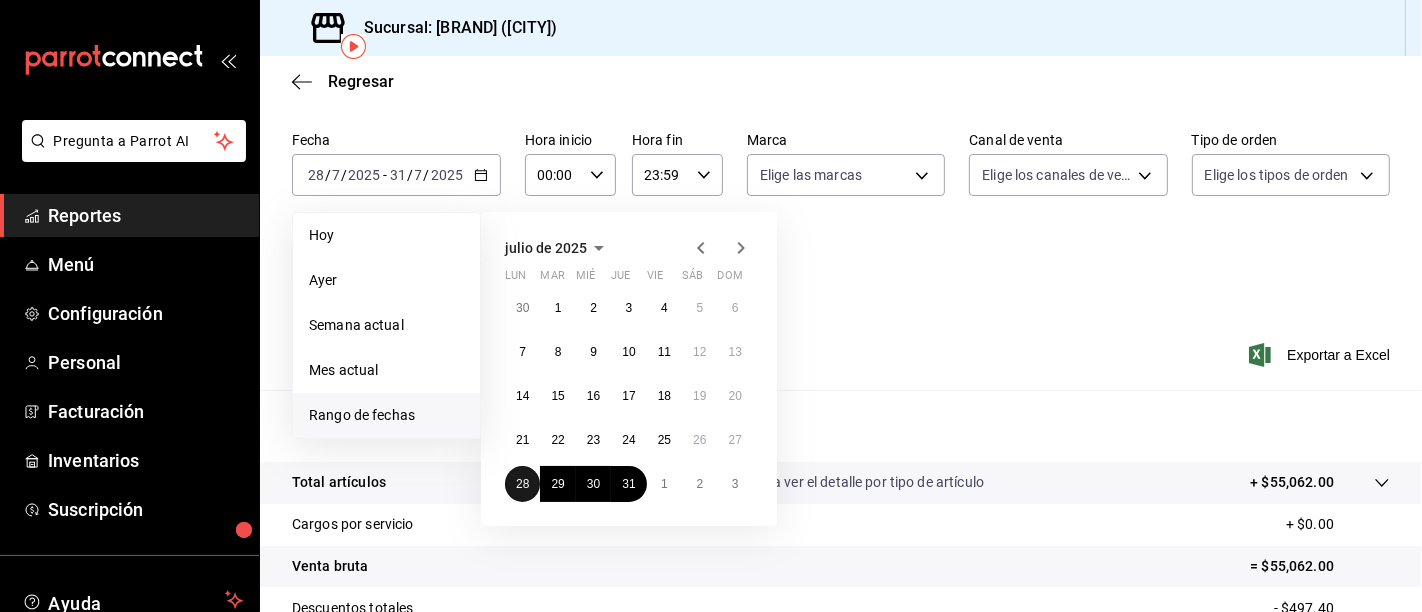 click on "28" at bounding box center (522, 484) 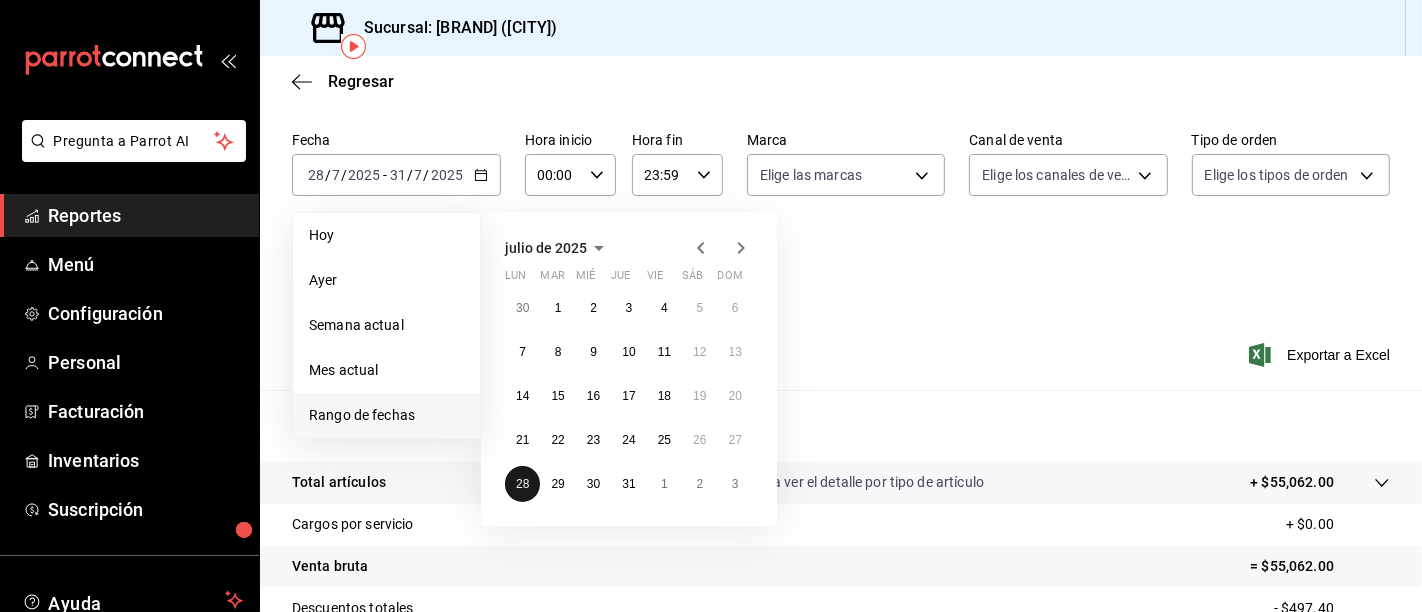 click on "28" at bounding box center [522, 484] 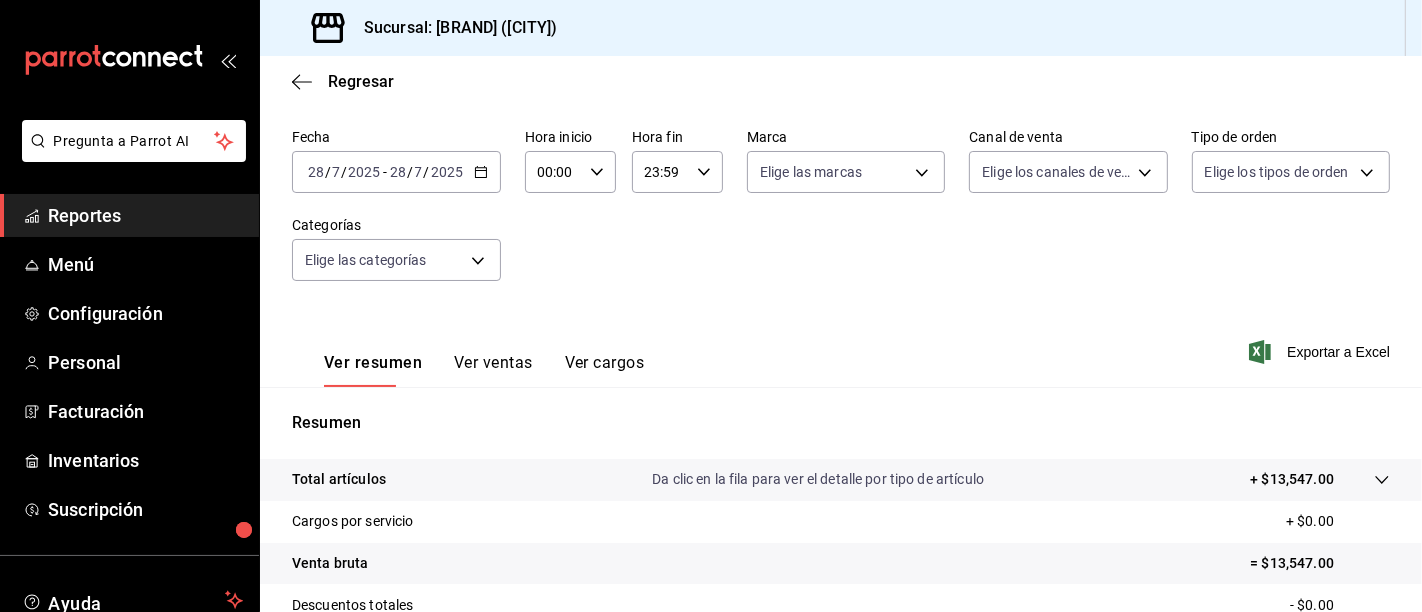 scroll, scrollTop: 74, scrollLeft: 0, axis: vertical 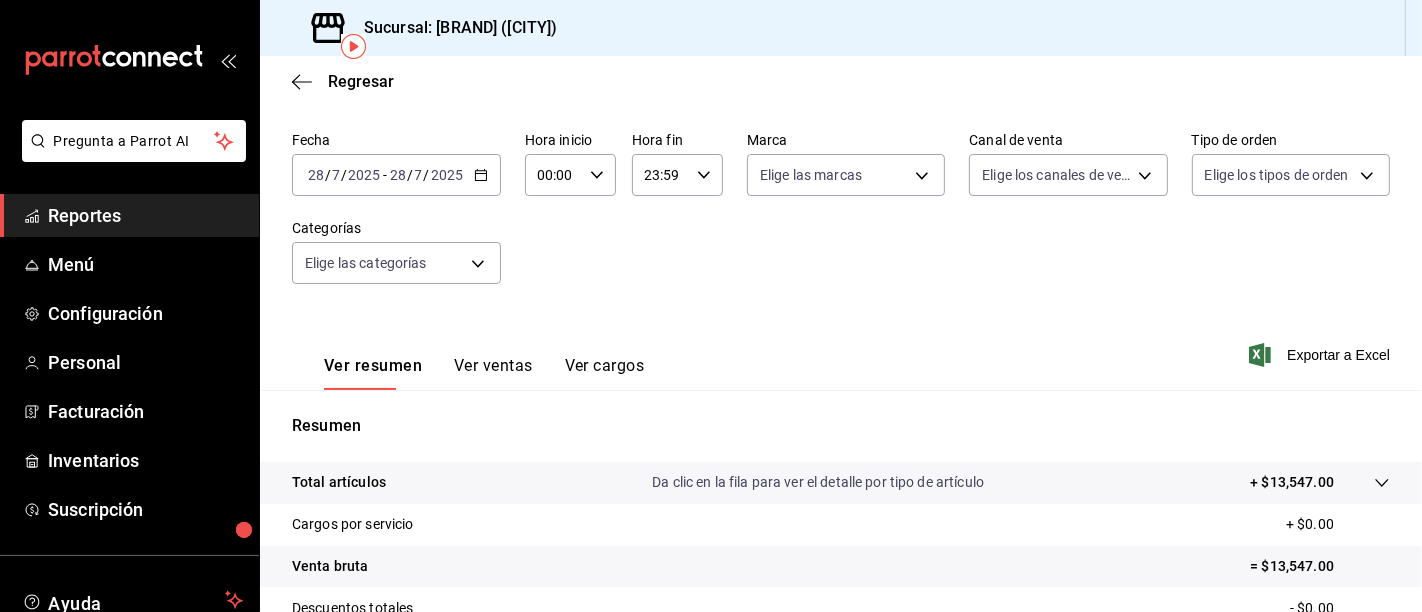 click 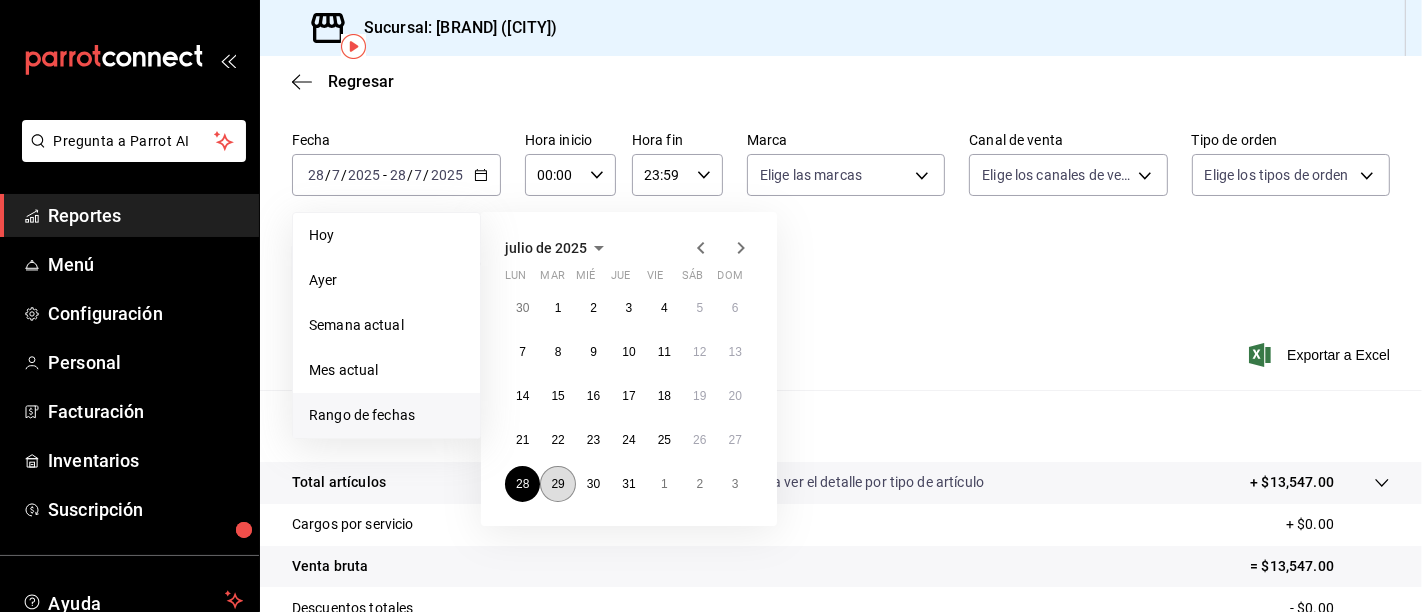 click on "29" at bounding box center [557, 484] 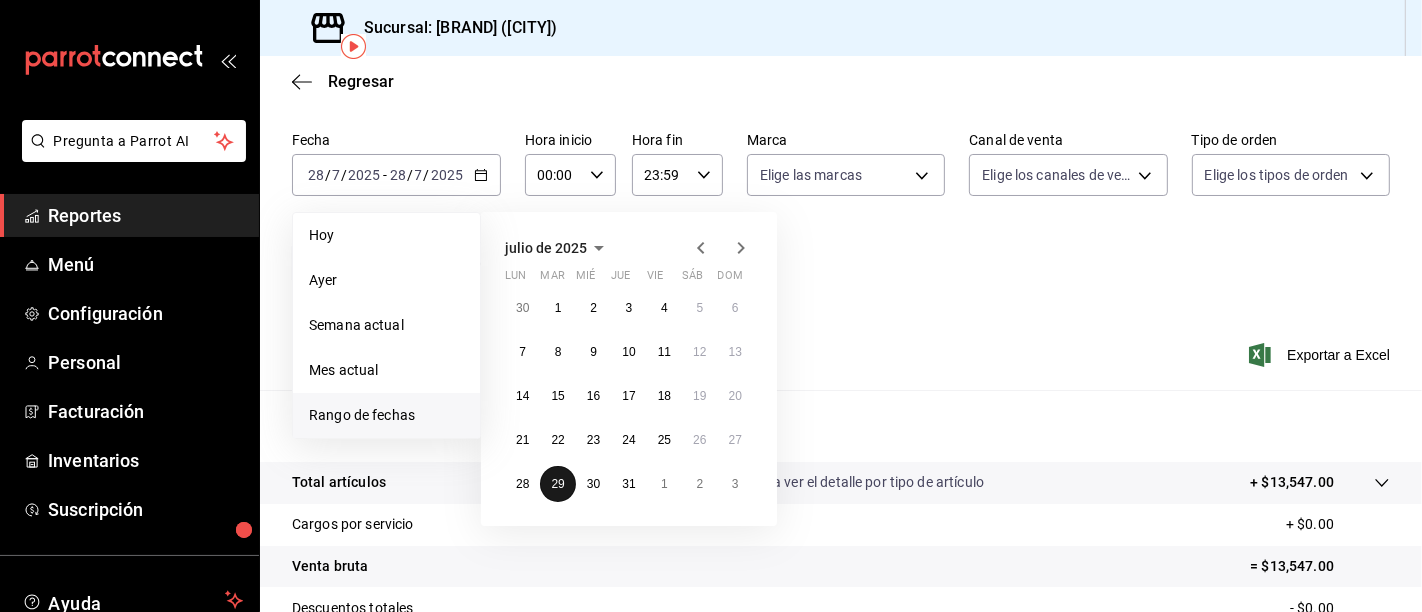 click on "29" at bounding box center [557, 484] 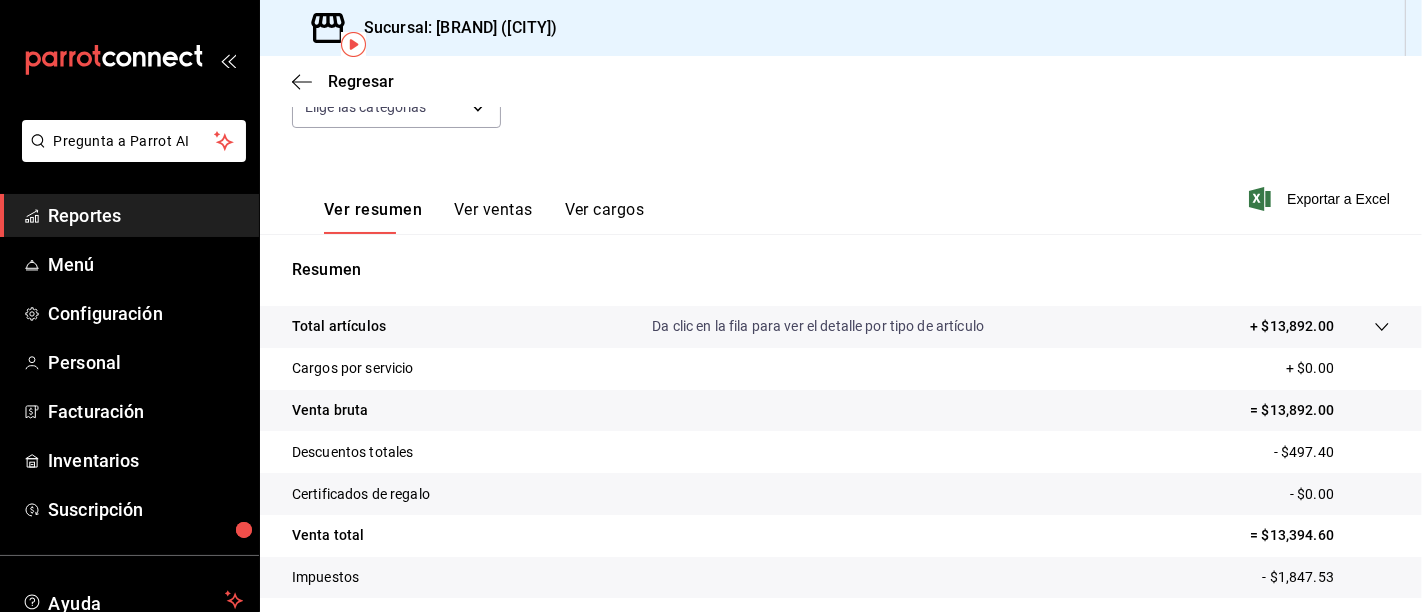 scroll, scrollTop: 296, scrollLeft: 0, axis: vertical 